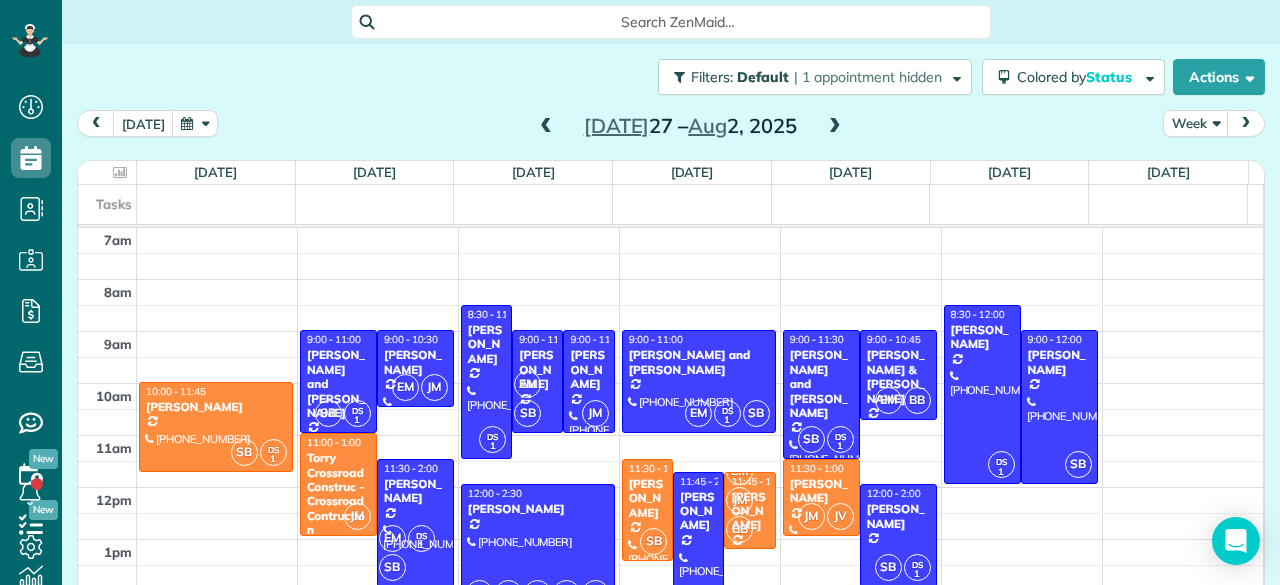 scroll, scrollTop: 0, scrollLeft: 0, axis: both 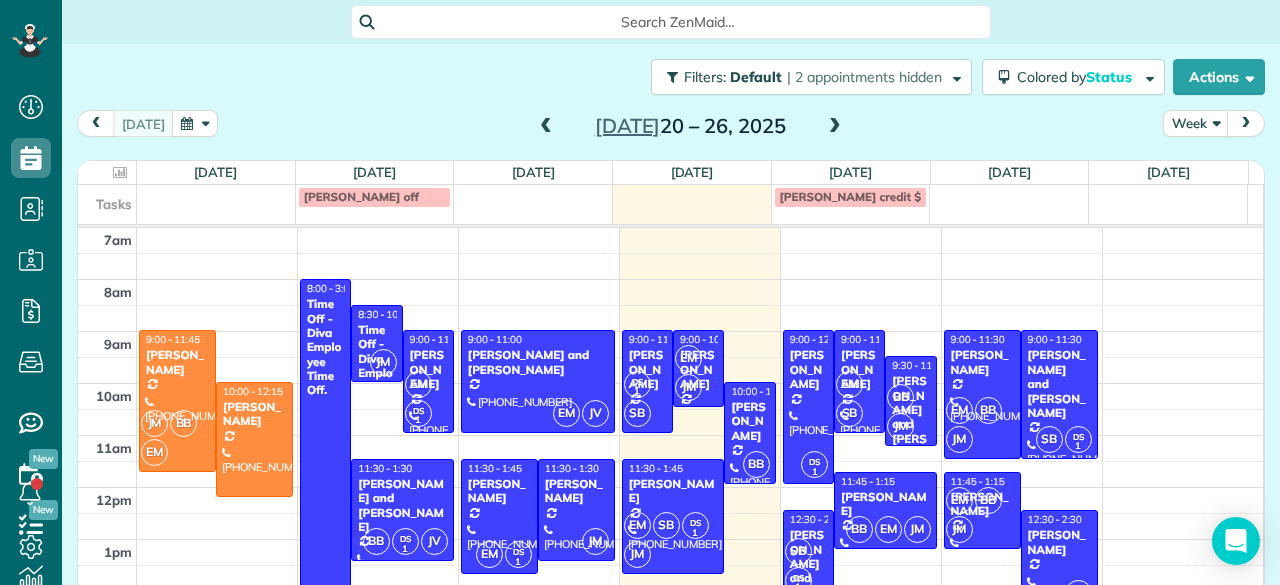 click at bounding box center (835, 127) 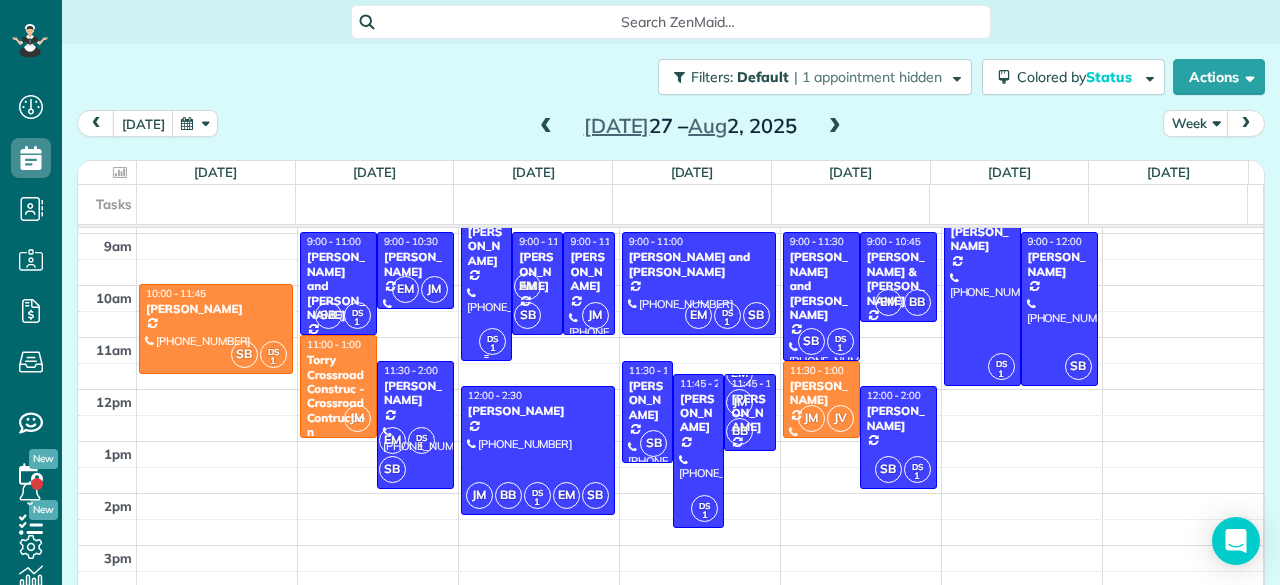 scroll, scrollTop: 78, scrollLeft: 0, axis: vertical 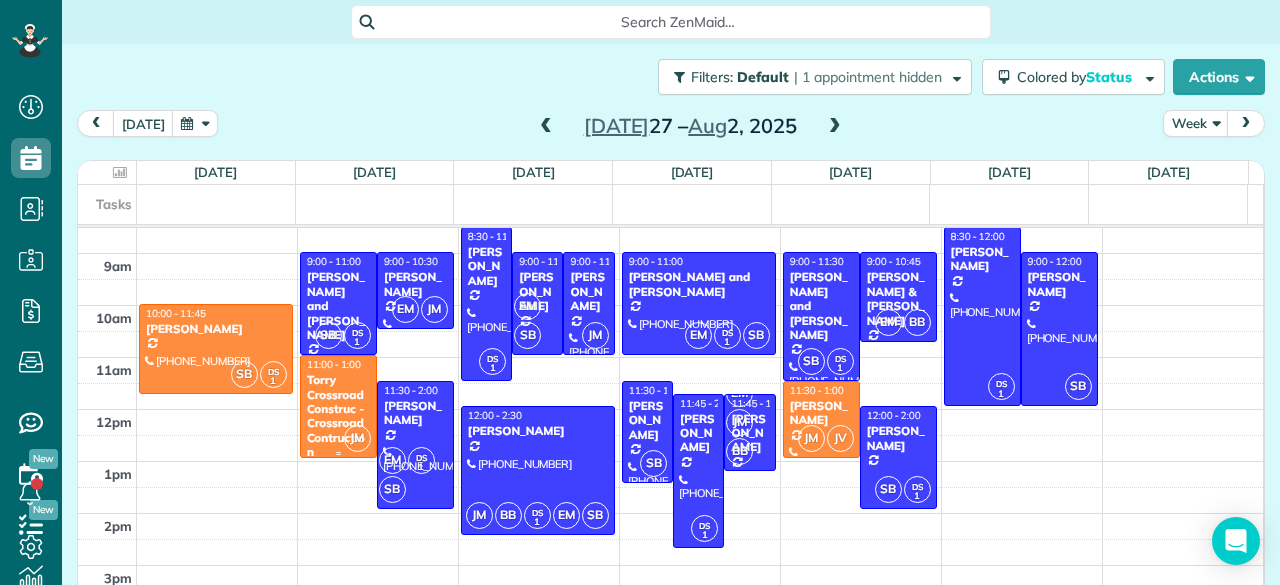 click on "Torry Crossroad Construc - Crossroad Contruction" at bounding box center (338, 416) 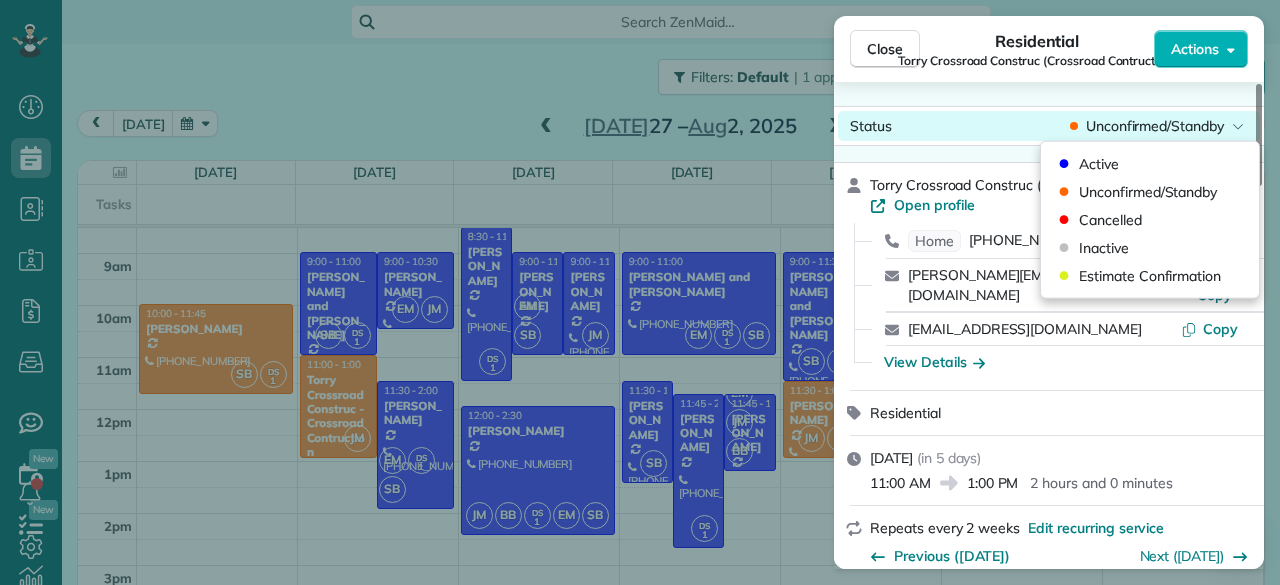 click on "Close Residential Torry Crossroad Construc (Crossroad Contruction) Actions Status Unconfirmed/Standby Torry Crossroad Construc (Crossroad Contruction) · Open profile Home [PHONE_NUMBER] Copy [PERSON_NAME][EMAIL_ADDRESS][DOMAIN_NAME] Copy [DOMAIN_NAME][EMAIL_ADDRESS][DOMAIN_NAME] Copy View Details Residential [DATE] ( [DATE] ) 11:00 AM 1:00 PM 2 hours and 0 minutes Repeats every 2 weeks Edit recurring service Previous ([DATE]) Next ([DATE]) [STREET_ADDRESS] Service was not rated yet Setup ratings Cleaners Time in and out Assign Invite Cleaners [PERSON_NAME] 11:00 AM 1:00 PM Checklist Try Now Keep this appointment up to your standards. Stay on top of every detail, keep your cleaners organised, and your client happy. Assign a checklist Watch a 5 min demo Billing Billing actions Price $0.00 Overcharge $0.00 Discount $0.00 Coupon discount - Primary tax - Secondary tax - Total appointment price $0.00 Tips collected New feature! $0.00 [PERSON_NAME] as paid Total including tip $0.00 Get paid online in no-time! Notes 1" at bounding box center (640, 0) 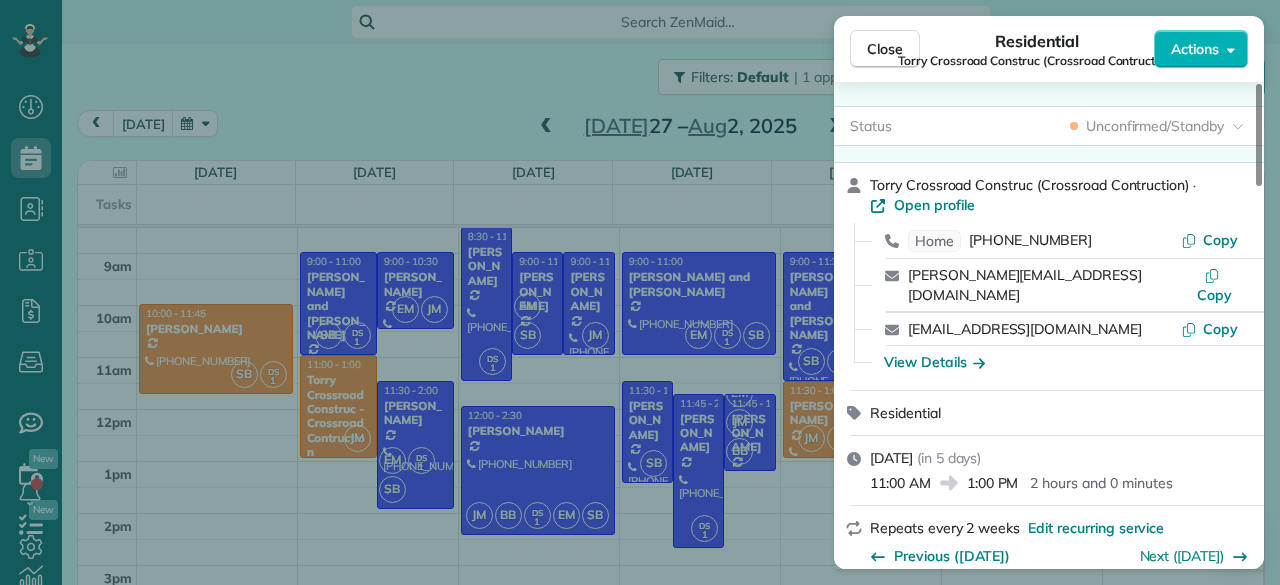 click on "Status Unconfirmed/Standby Torry Crossroad Construc (Crossroad Contruction) · Open profile Home [PHONE_NUMBER] Copy [PERSON_NAME][EMAIL_ADDRESS][DOMAIN_NAME] Copy [DOMAIN_NAME][EMAIL_ADDRESS][DOMAIN_NAME] Copy View Details Residential [DATE] ( [DATE] ) 11:00 AM 1:00 PM 2 hours and 0 minutes Repeats every 2 weeks Edit recurring service Previous ([DATE]) Next ([DATE]) [STREET_ADDRESS] Service was not rated yet Setup ratings Cleaners Time in and out Assign Invite Cleaners [PERSON_NAME] 11:00 AM 1:00 PM Checklist Try Now Keep this appointment up to your standards. Stay on top of every detail, keep your cleaners organised, and your client happy. Assign a checklist Watch a 5 min demo Billing Billing actions Price $0.00 Overcharge $0.00 Discount $0.00 Coupon discount - Primary tax - Secondary tax - Total appointment price $0.00 Tips collected New feature! $0.00 [PERSON_NAME] as paid Total including tip $0.00 Get paid online in no-time! Send an invoice and reward your cleaners with tips Charge customer credit card 1 4" at bounding box center (1049, 1254) 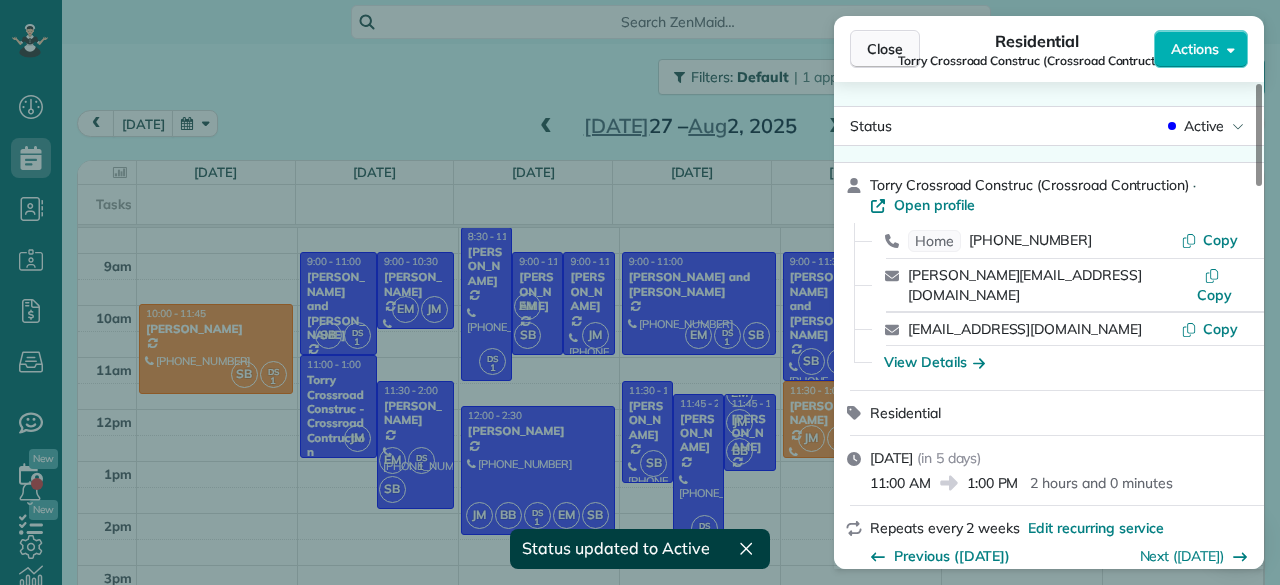 click on "Close" at bounding box center (885, 49) 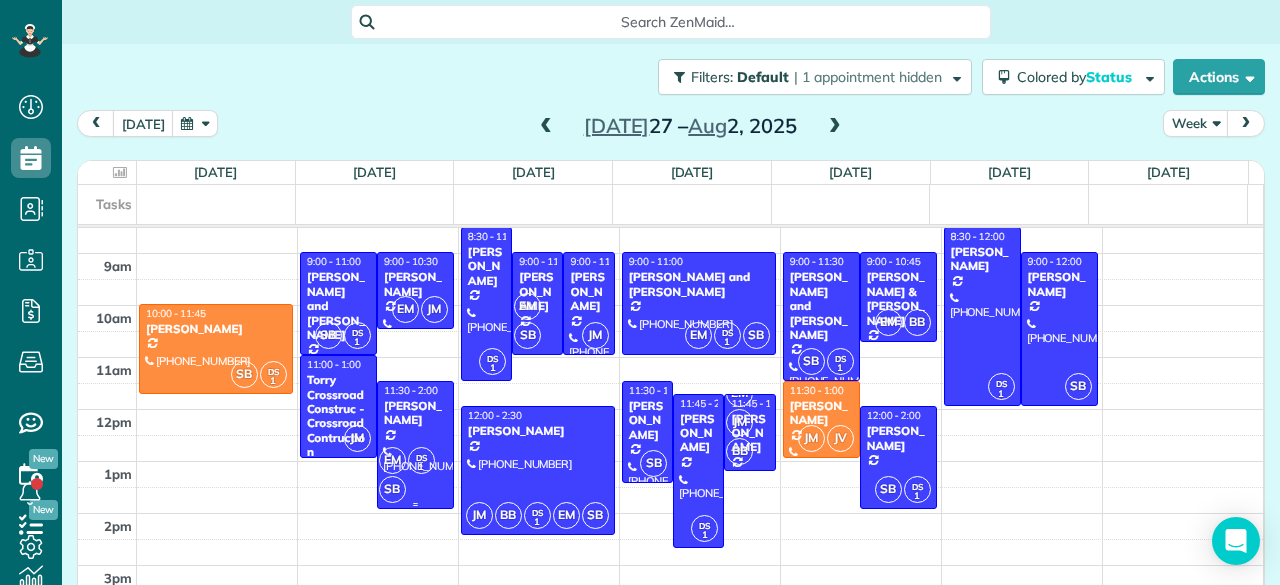 click on "[PERSON_NAME]" at bounding box center [415, 413] 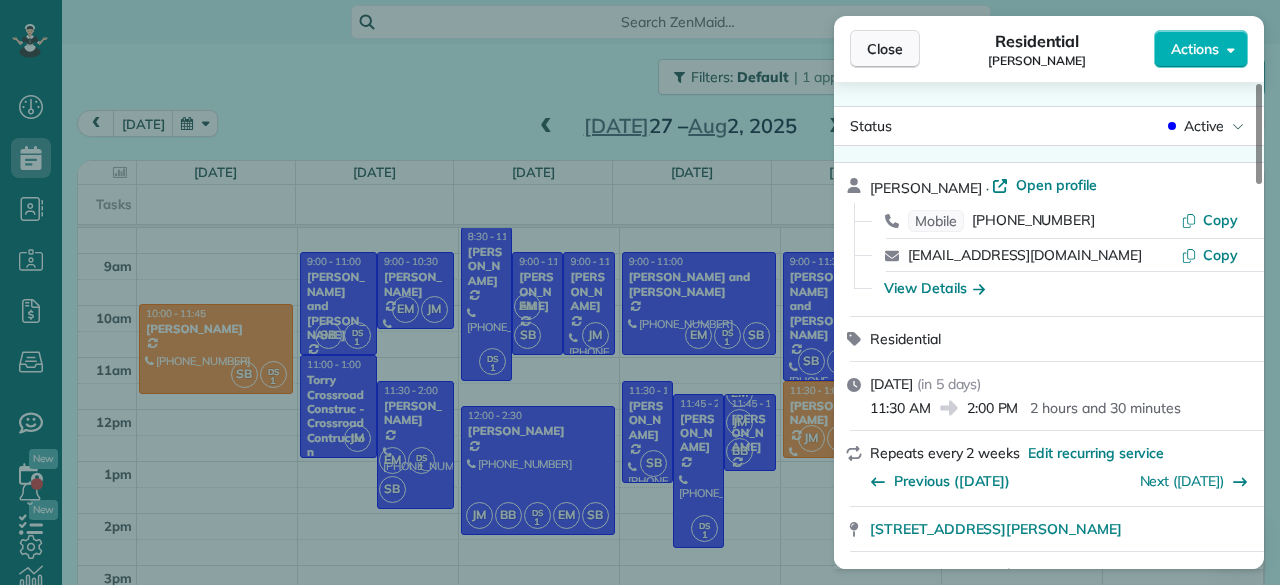 drag, startPoint x: 920, startPoint y: 47, endPoint x: 892, endPoint y: 47, distance: 28 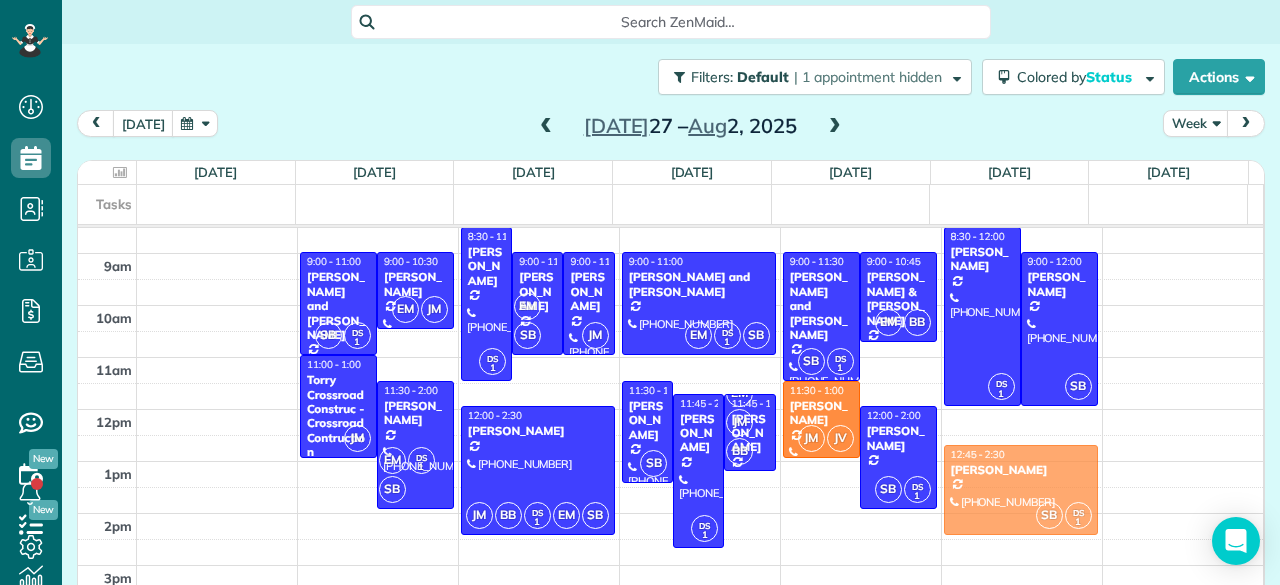 drag, startPoint x: 193, startPoint y: 353, endPoint x: 985, endPoint y: 491, distance: 803.93286 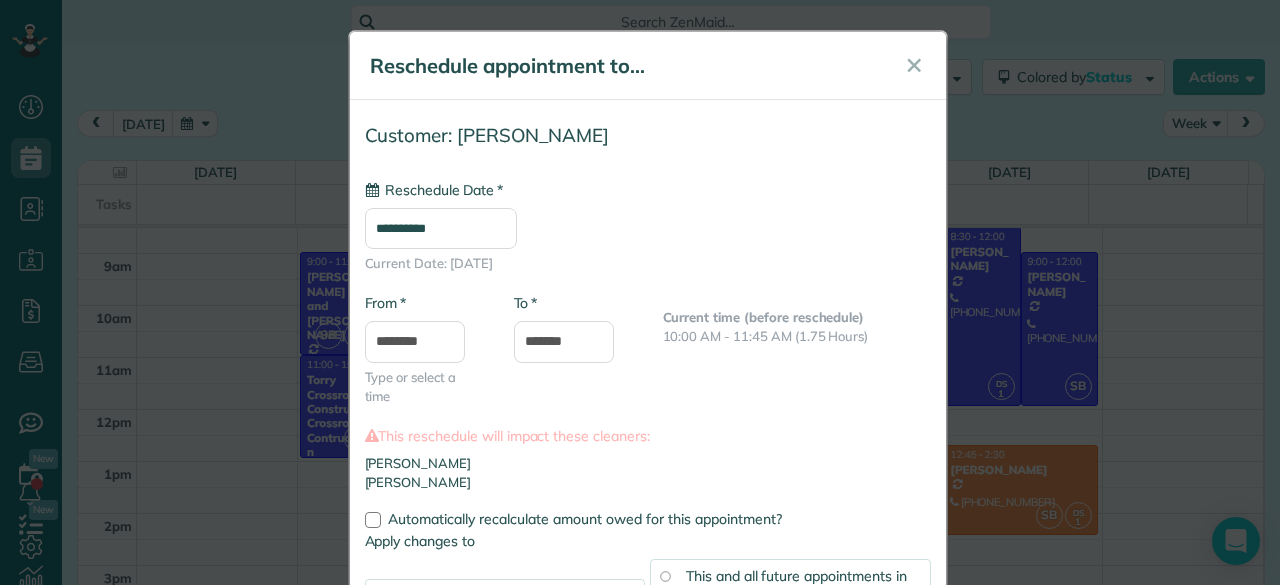 type on "**********" 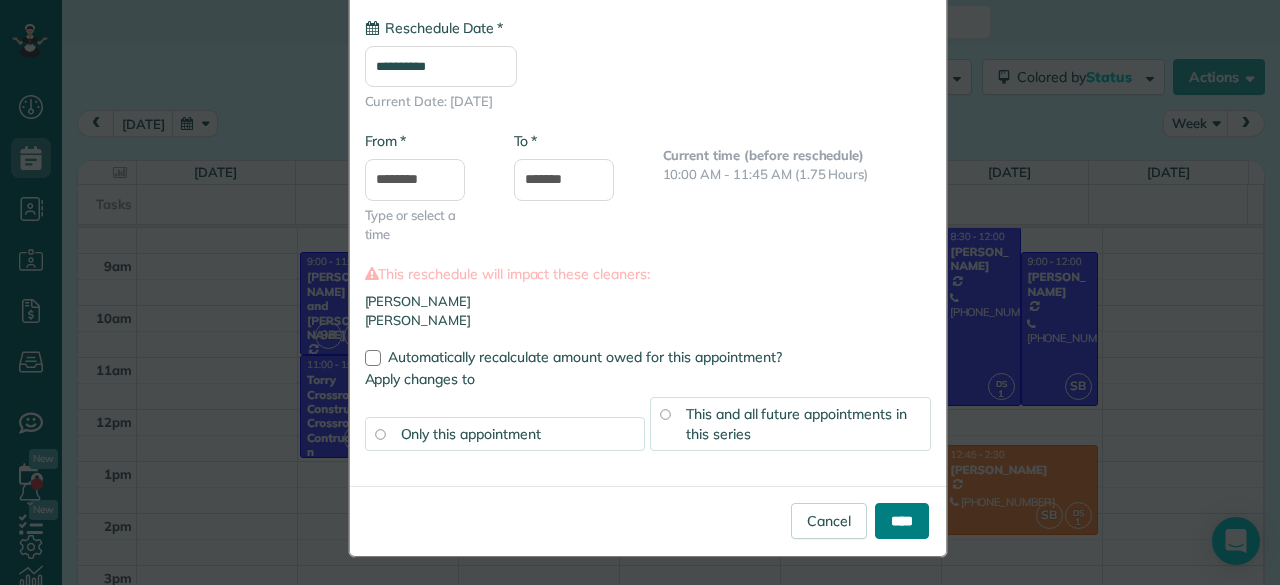 click on "****" at bounding box center (902, 521) 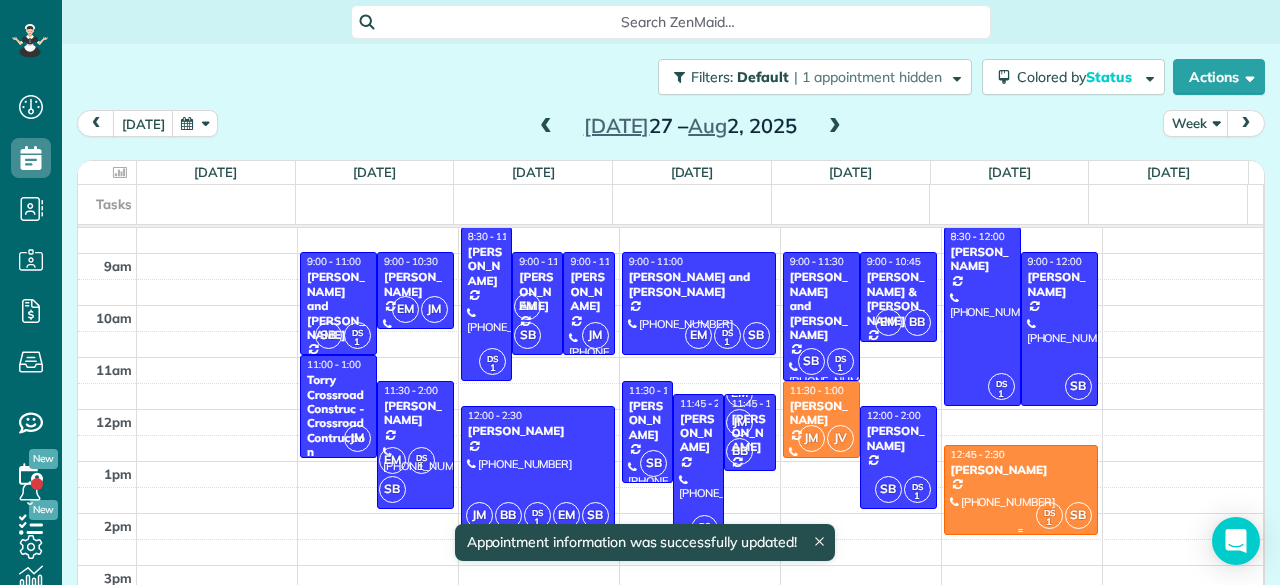 click at bounding box center (1021, 490) 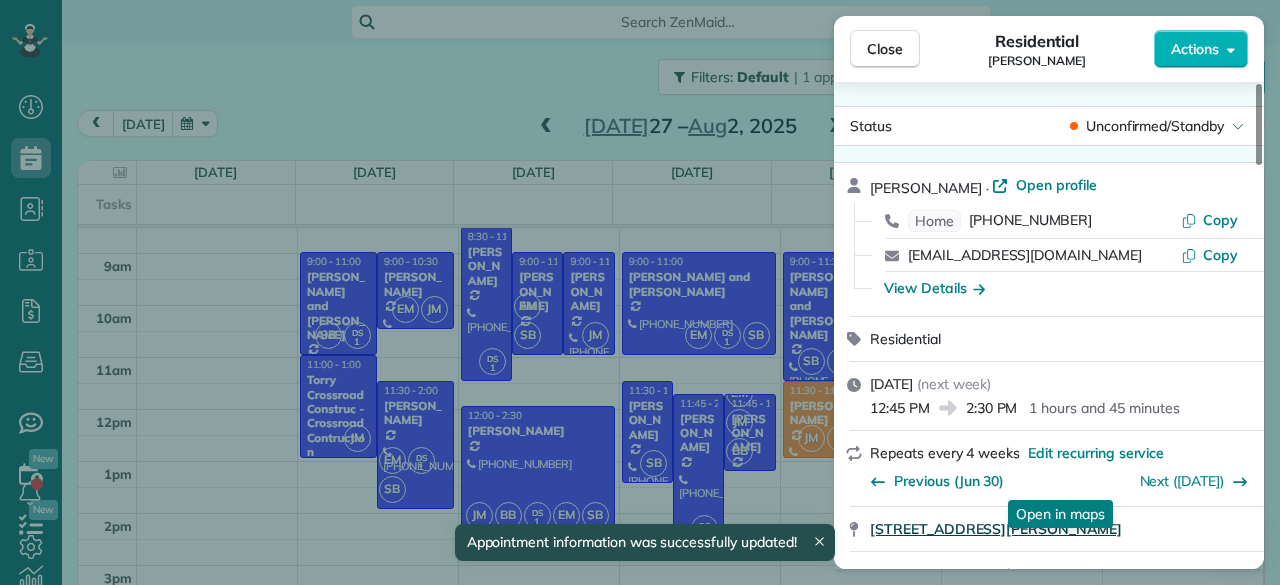 scroll, scrollTop: 198, scrollLeft: 0, axis: vertical 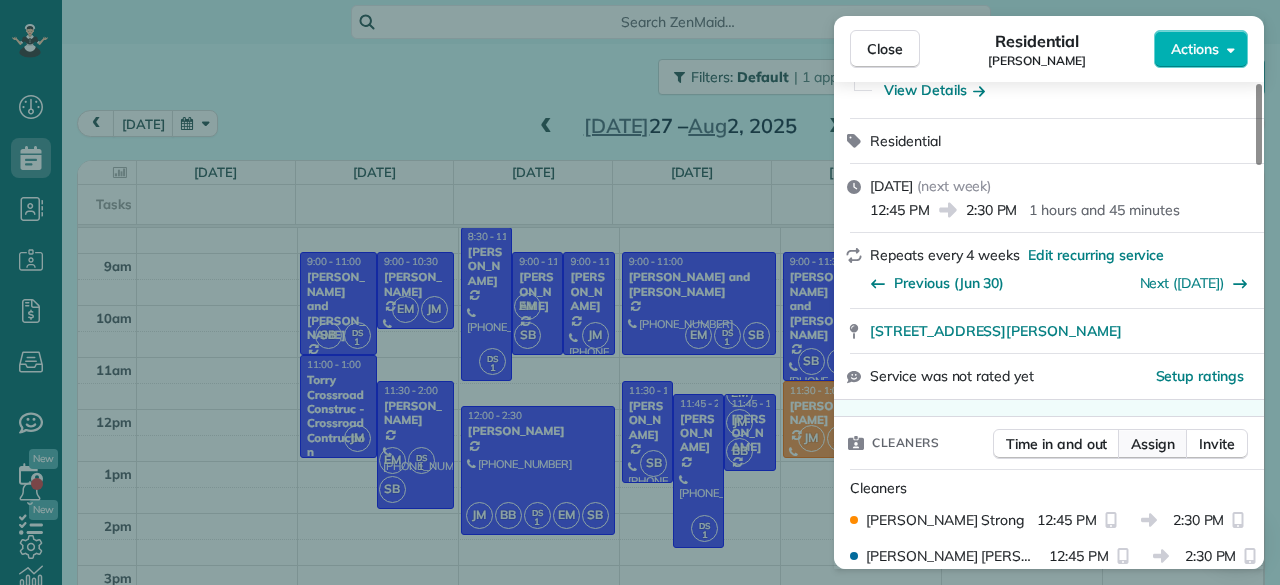 click on "Assign" at bounding box center (1153, 444) 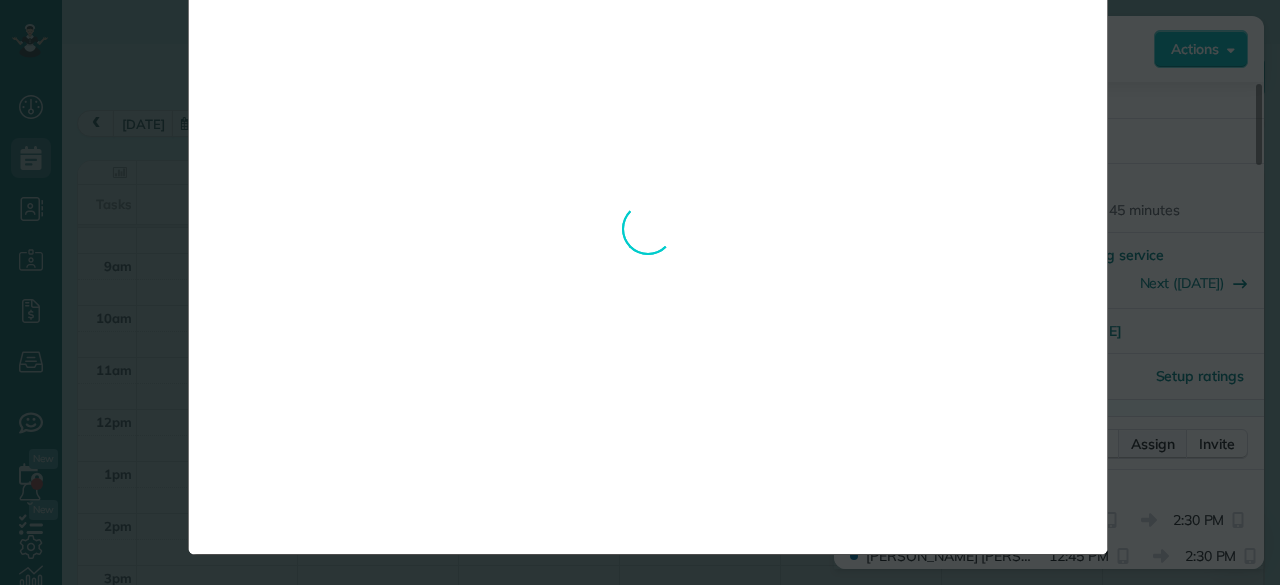 scroll, scrollTop: 0, scrollLeft: 0, axis: both 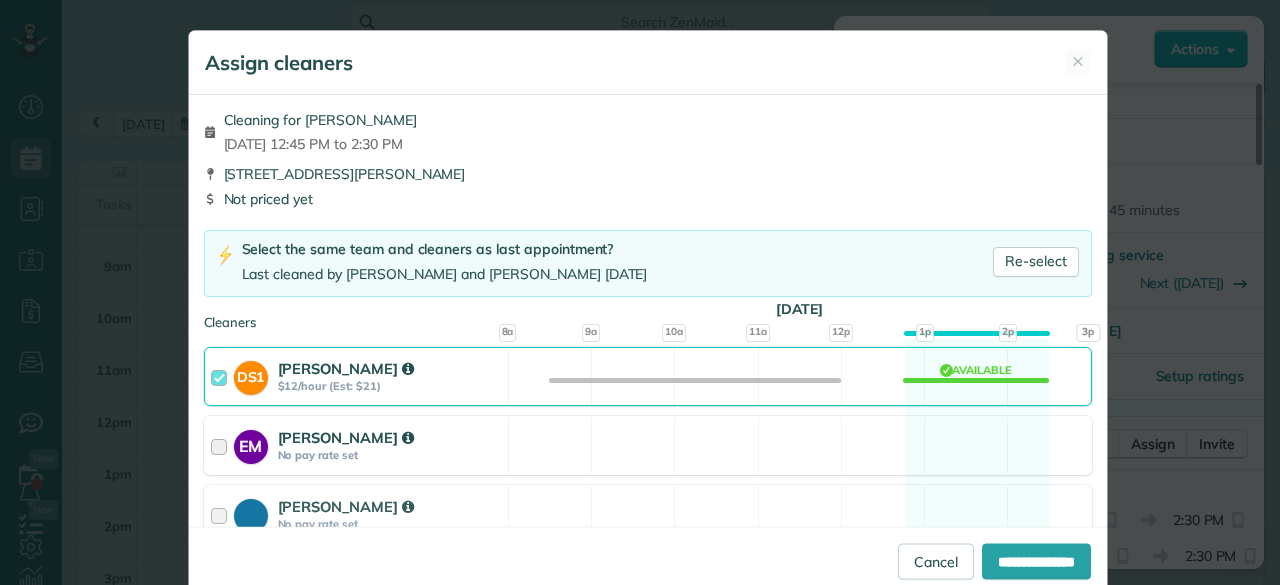 click on "EM
[PERSON_NAME]
No pay rate set" at bounding box center (356, 445) 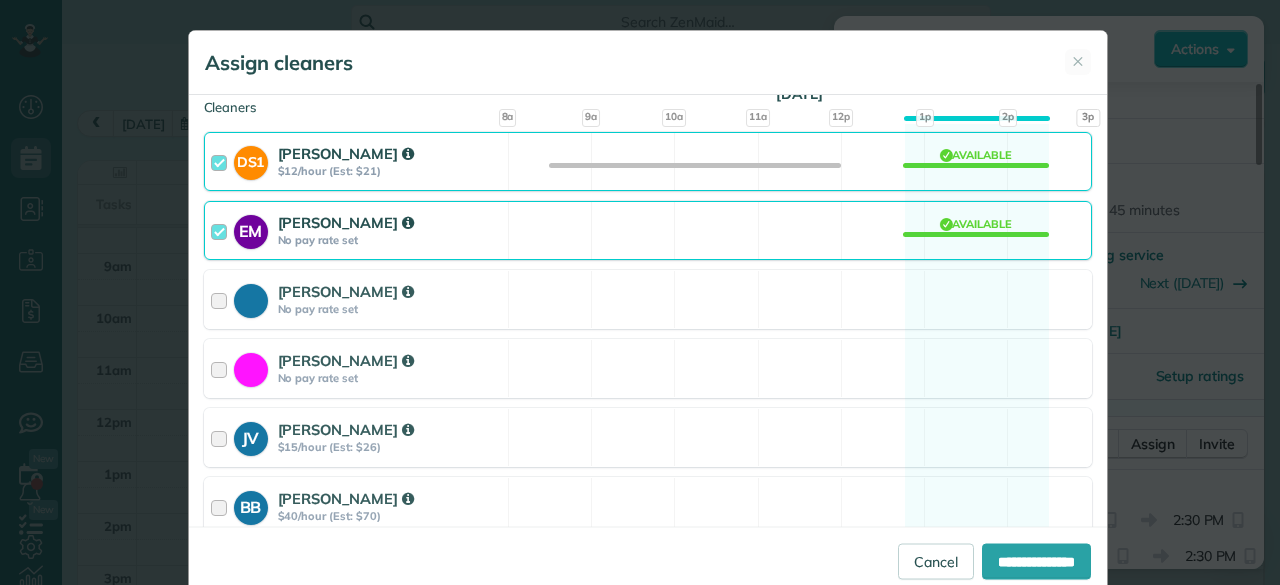 scroll, scrollTop: 216, scrollLeft: 0, axis: vertical 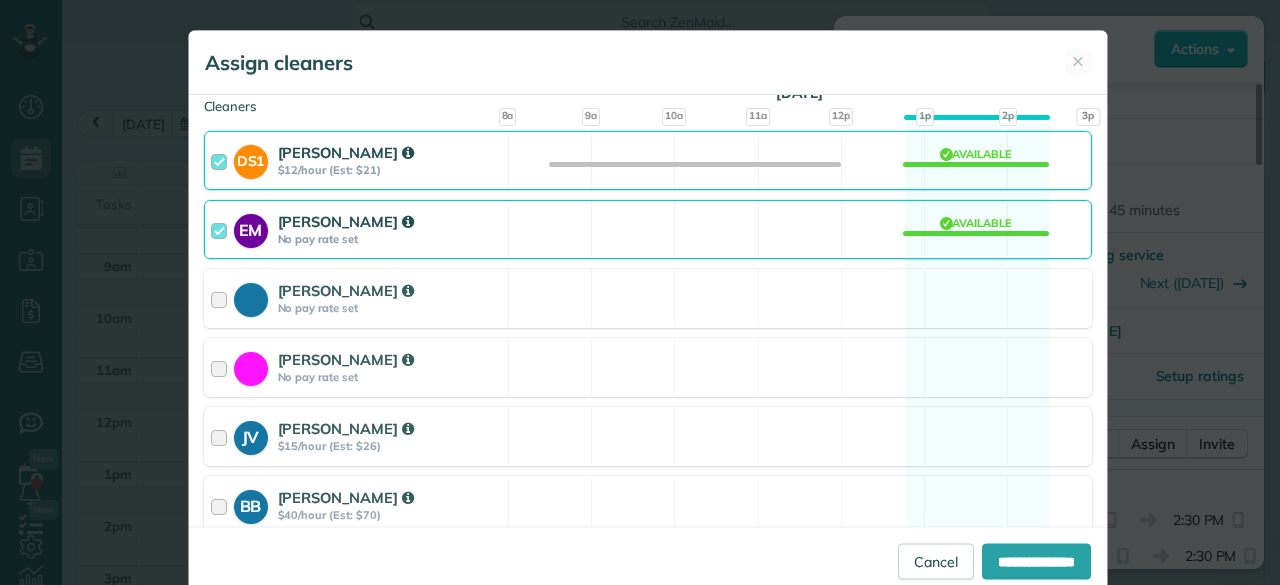 click on "Cleaning for [PERSON_NAME][DATE] 12:45 PM to  2:30 PM
[STREET_ADDRESS][PERSON_NAME]
Not priced yet
Select the same team and cleaners as last appointment?
Last cleaned by [PERSON_NAME] and [PERSON_NAME]
[DATE]
Re-select
Cleaners
[DATE]
8a
9a
10a 11a" at bounding box center [648, 314] 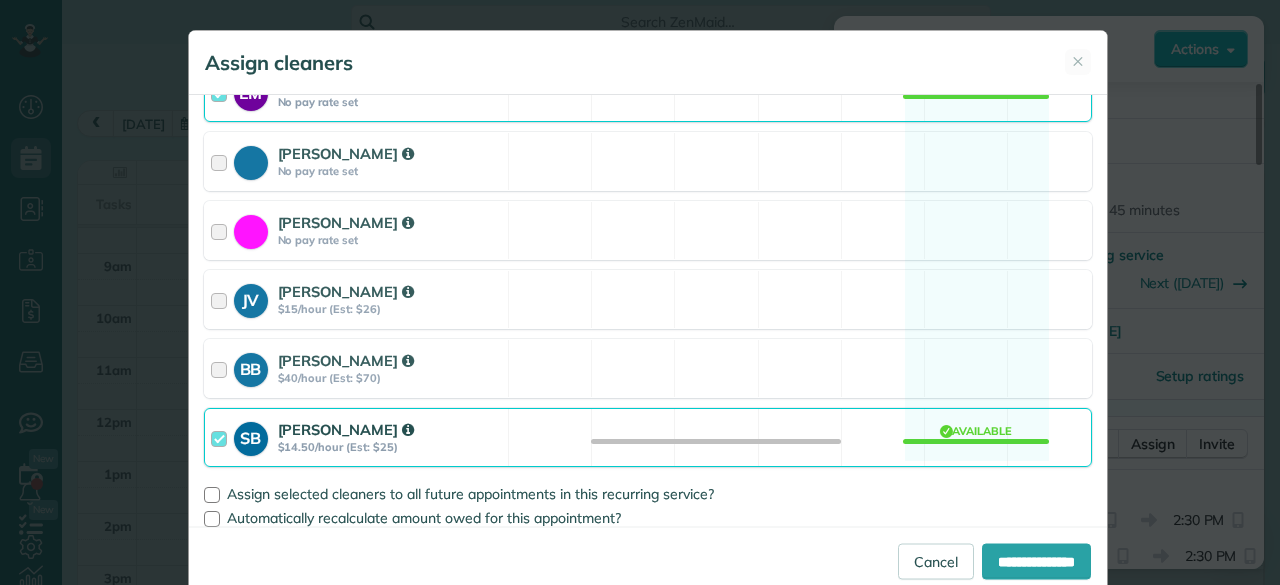 click on "Cleaning for [PERSON_NAME][DATE] 12:45 PM to  2:30 PM
[STREET_ADDRESS][PERSON_NAME]
Not priced yet
Select the same team and cleaners as last appointment?
Last cleaned by [PERSON_NAME] and [PERSON_NAME]
[DATE]
Re-select
Cleaners
[DATE]
8a
9a
10a 11a" at bounding box center [648, 314] 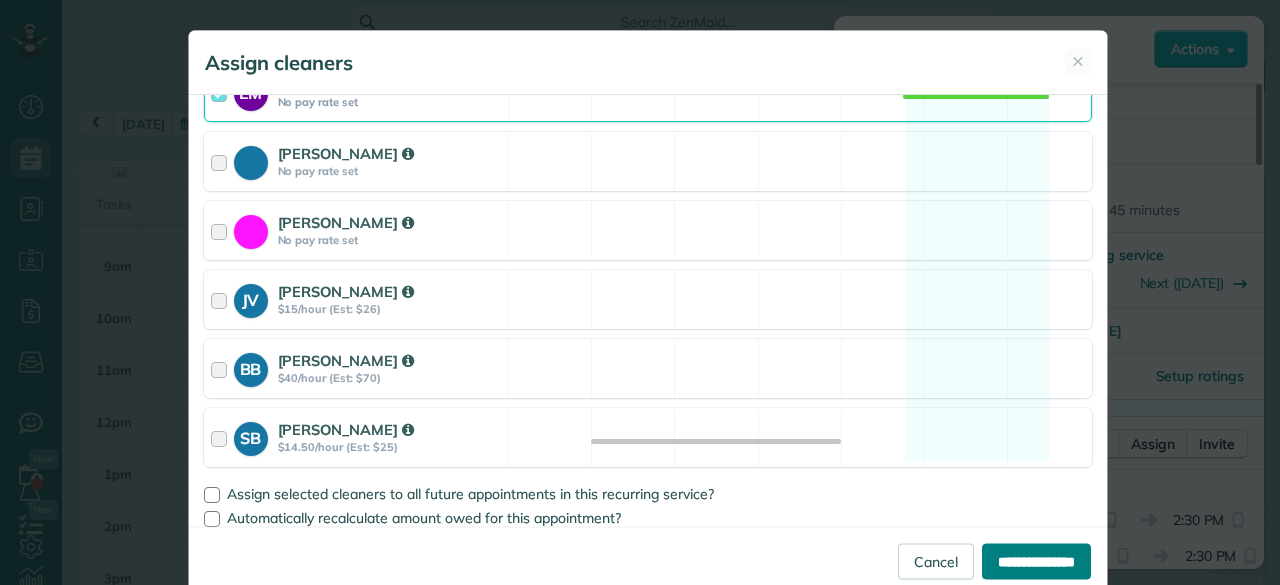 click on "**********" at bounding box center (1036, 561) 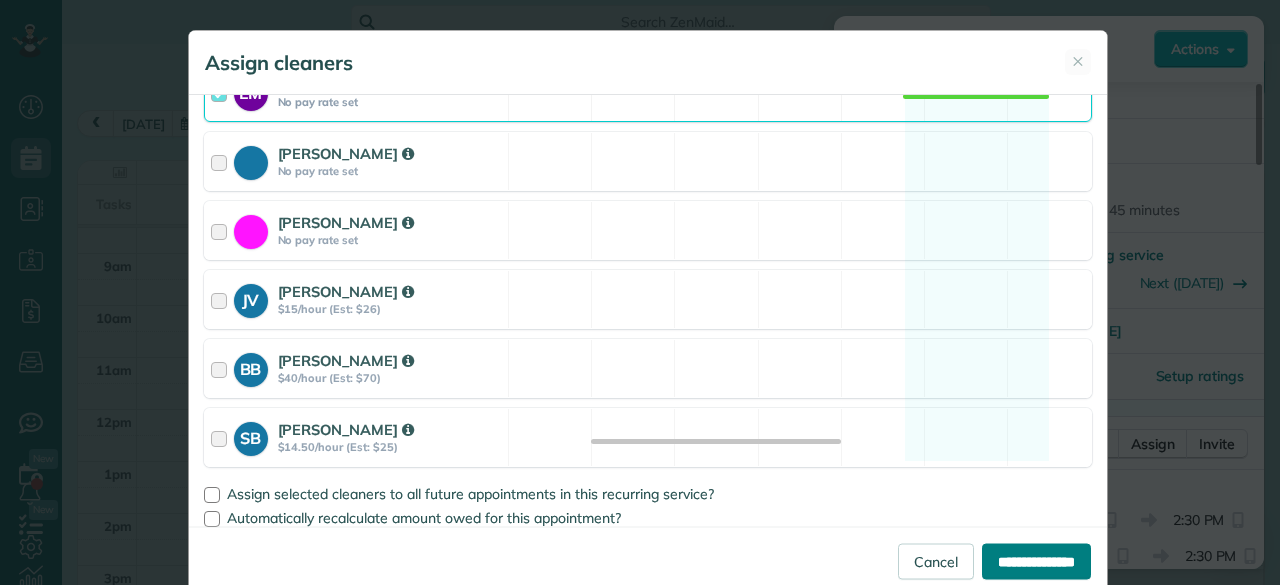 type on "**********" 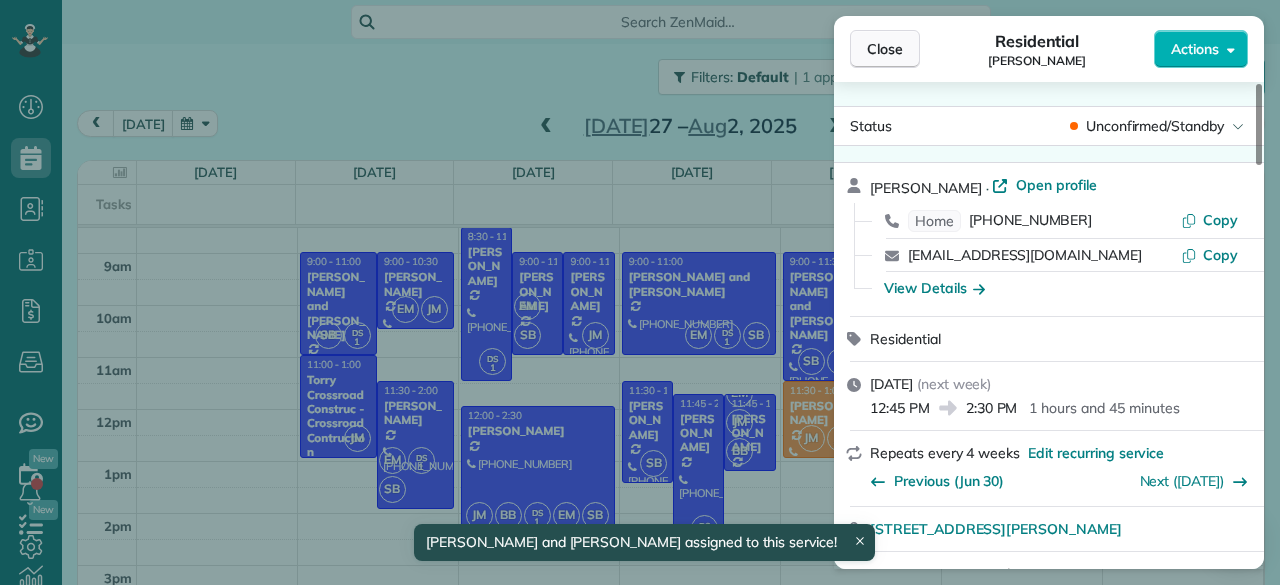 click on "Close" at bounding box center (885, 49) 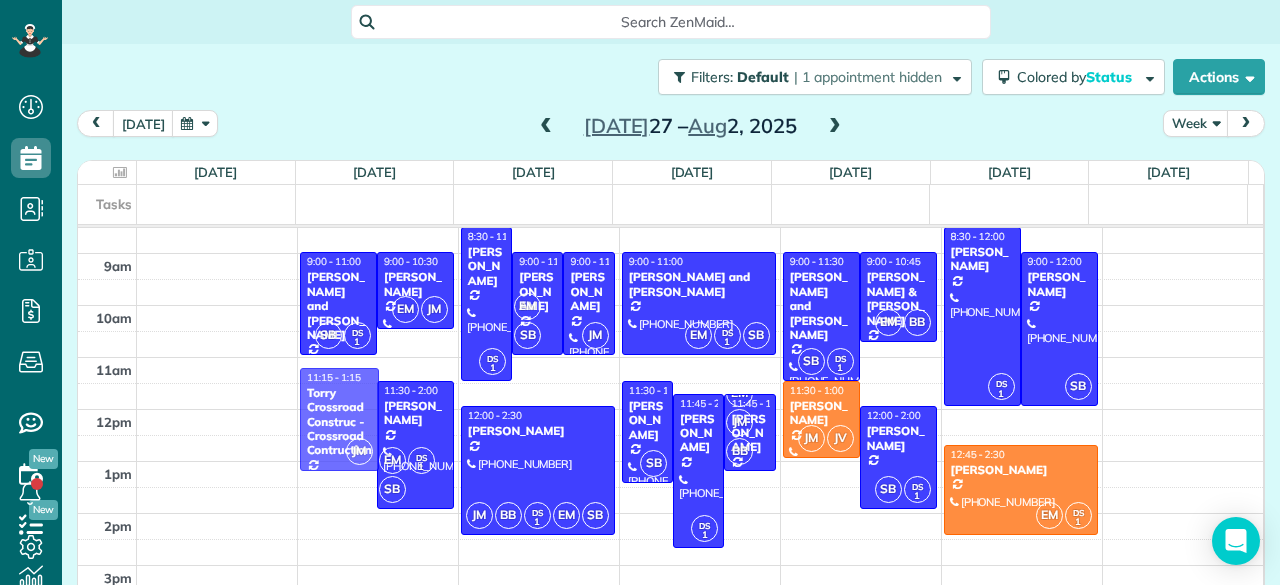 drag, startPoint x: 335, startPoint y: 389, endPoint x: 332, endPoint y: 401, distance: 12.369317 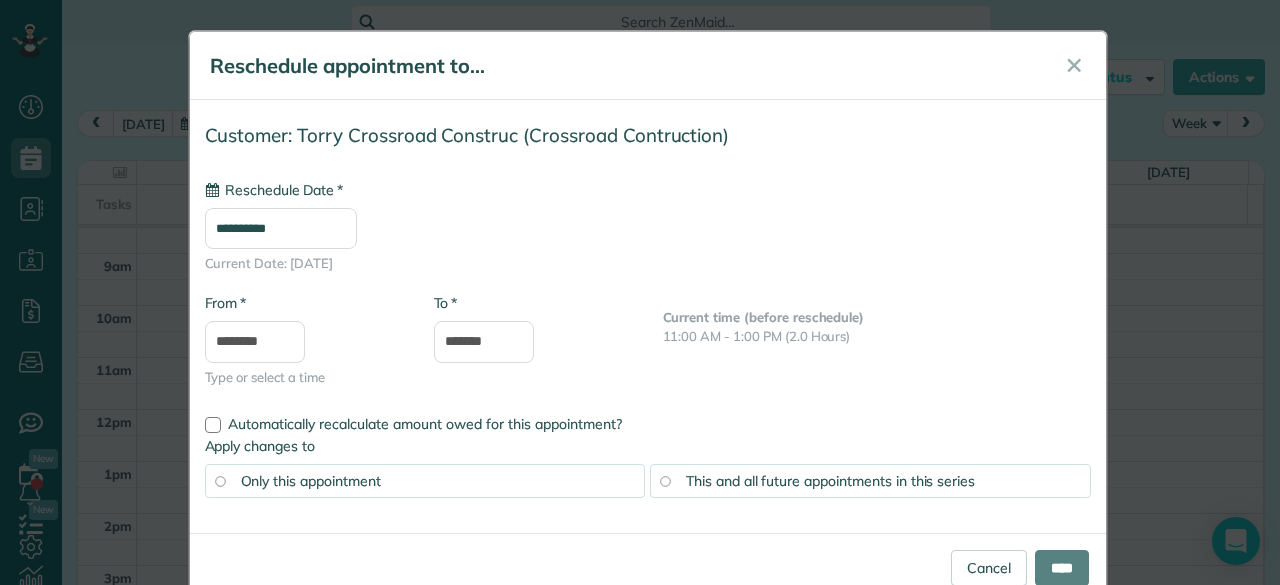 type on "**********" 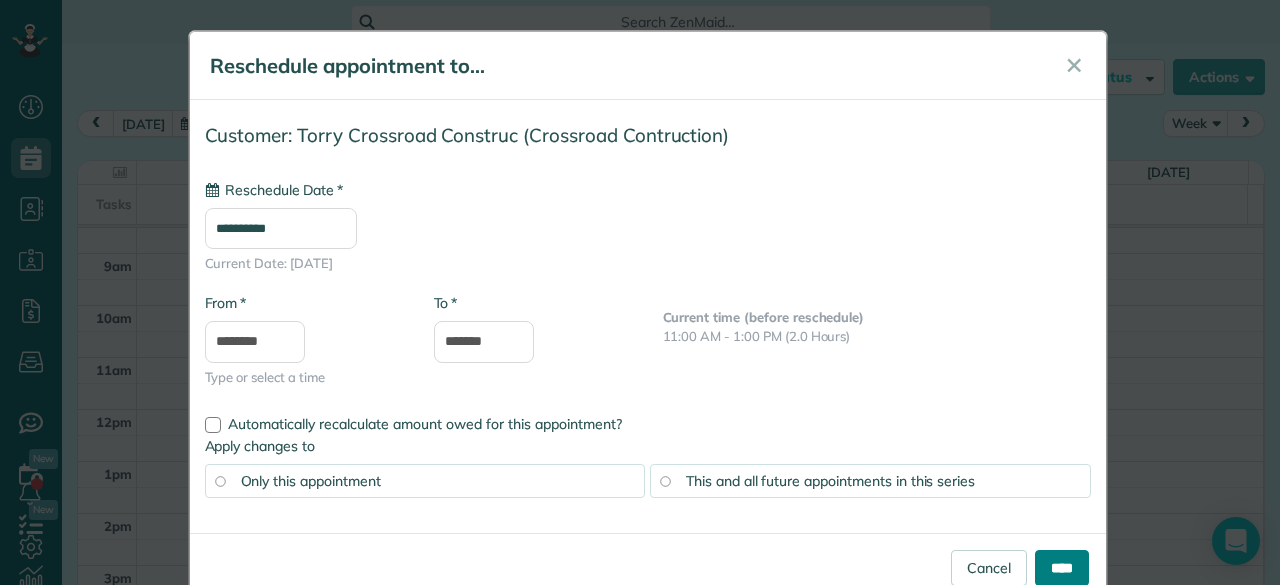 click on "****" at bounding box center [1062, 568] 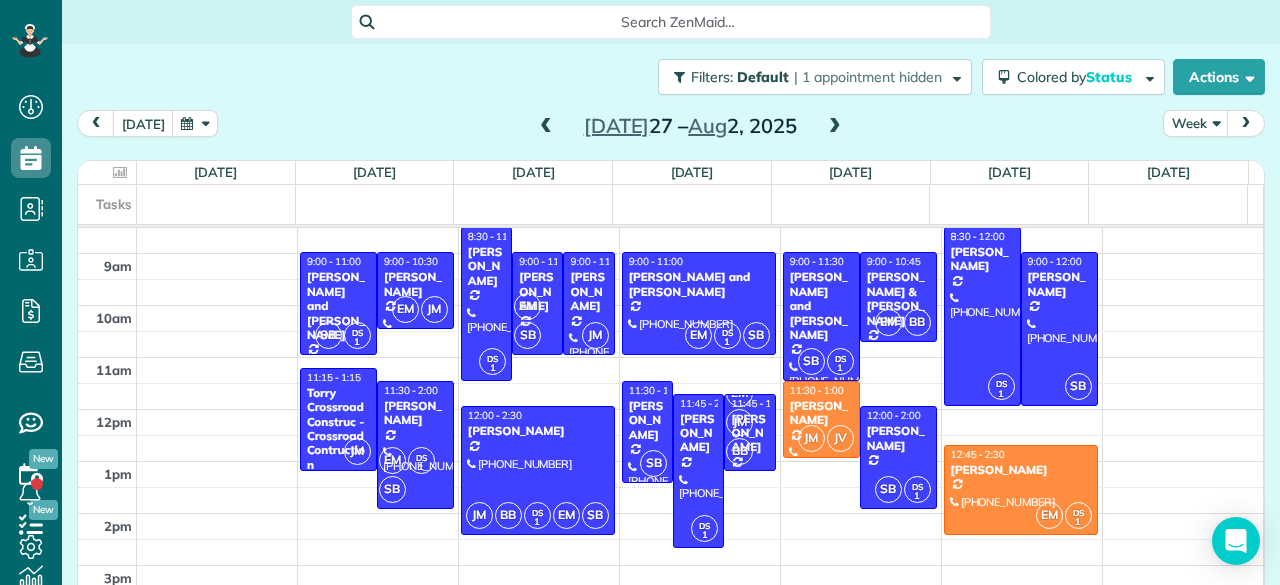 click at bounding box center (546, 127) 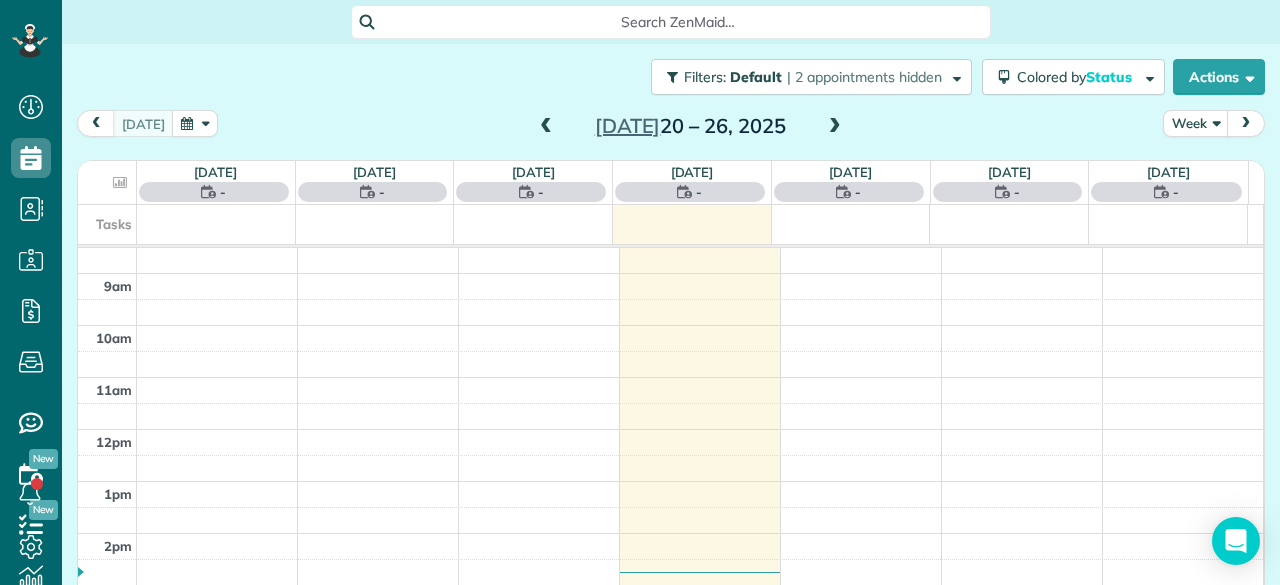 scroll, scrollTop: 0, scrollLeft: 0, axis: both 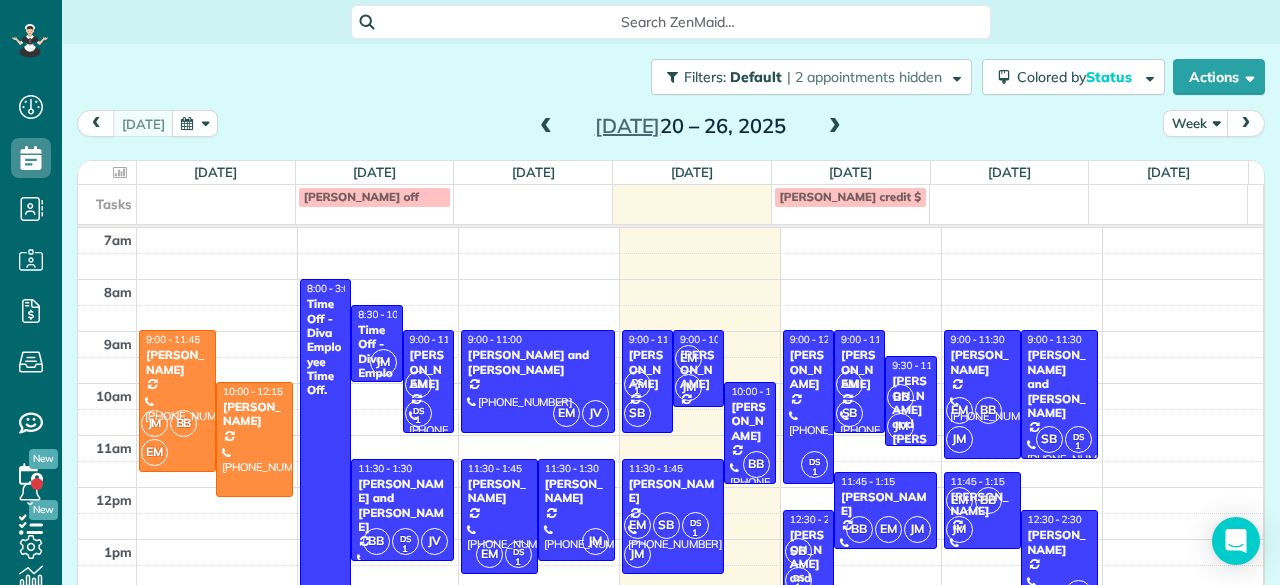 click at bounding box center [546, 127] 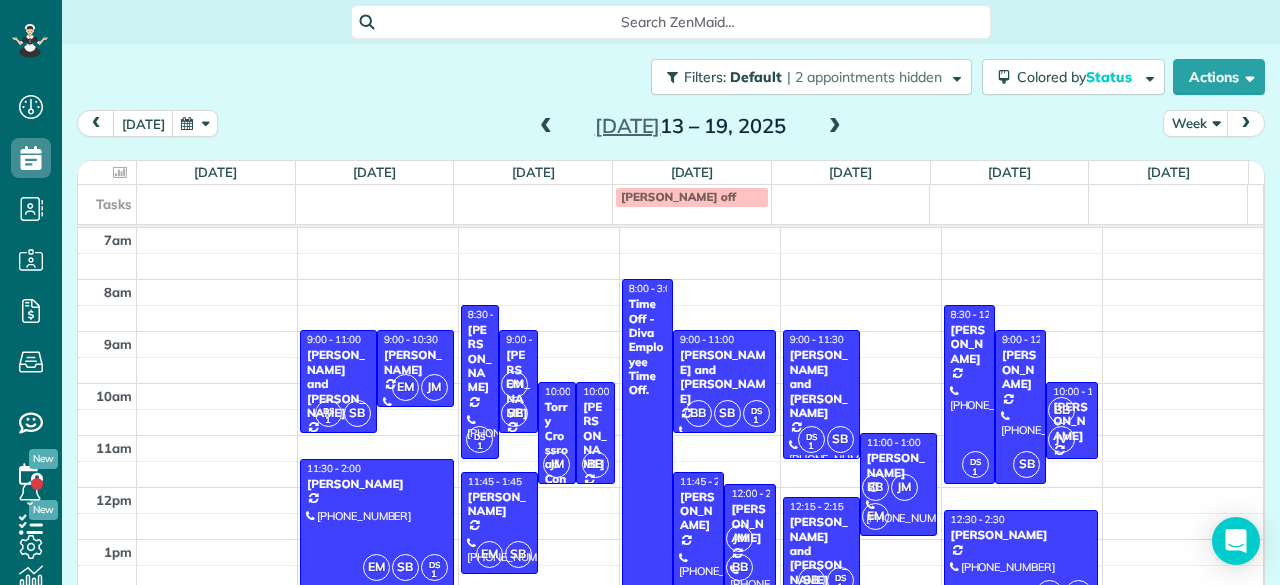 click at bounding box center (546, 127) 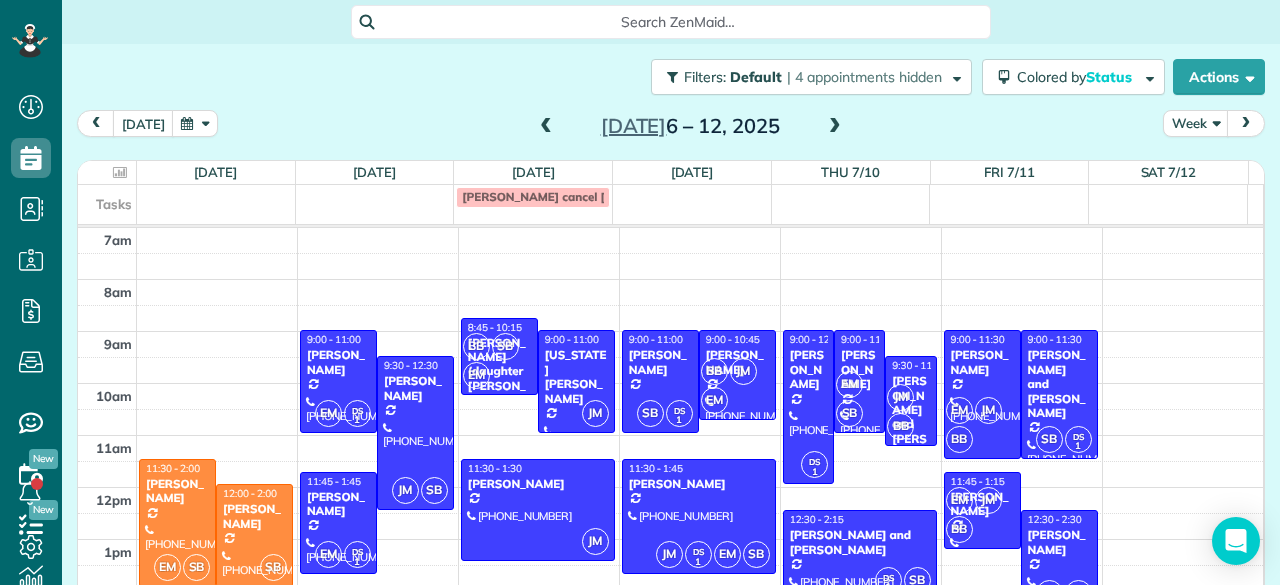 click at bounding box center (546, 127) 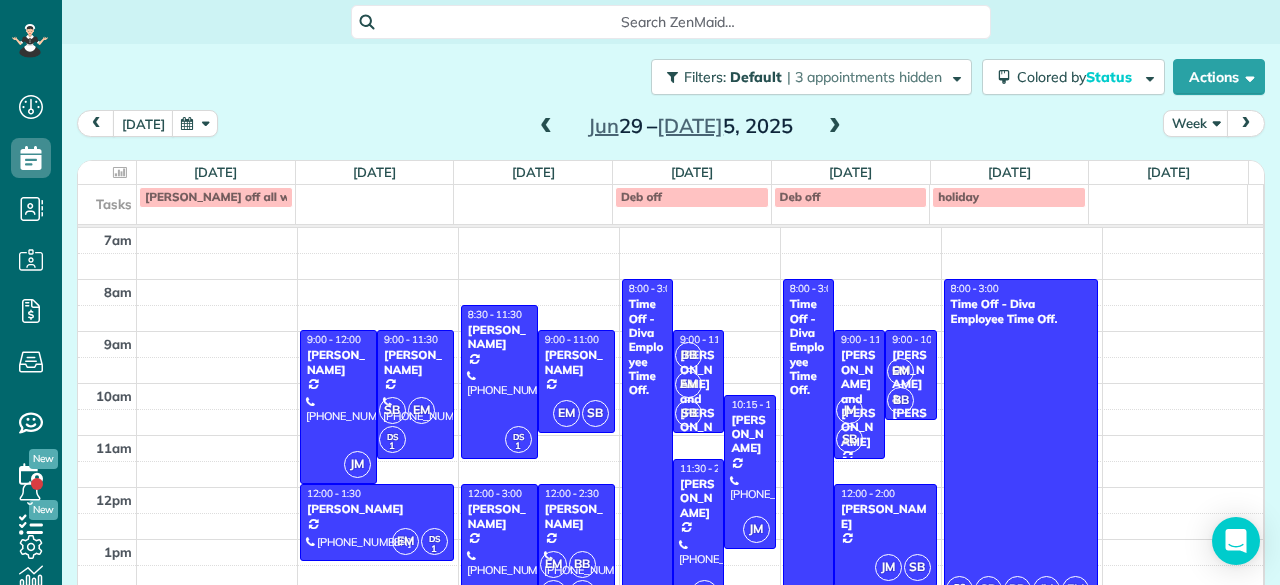 click at bounding box center (835, 127) 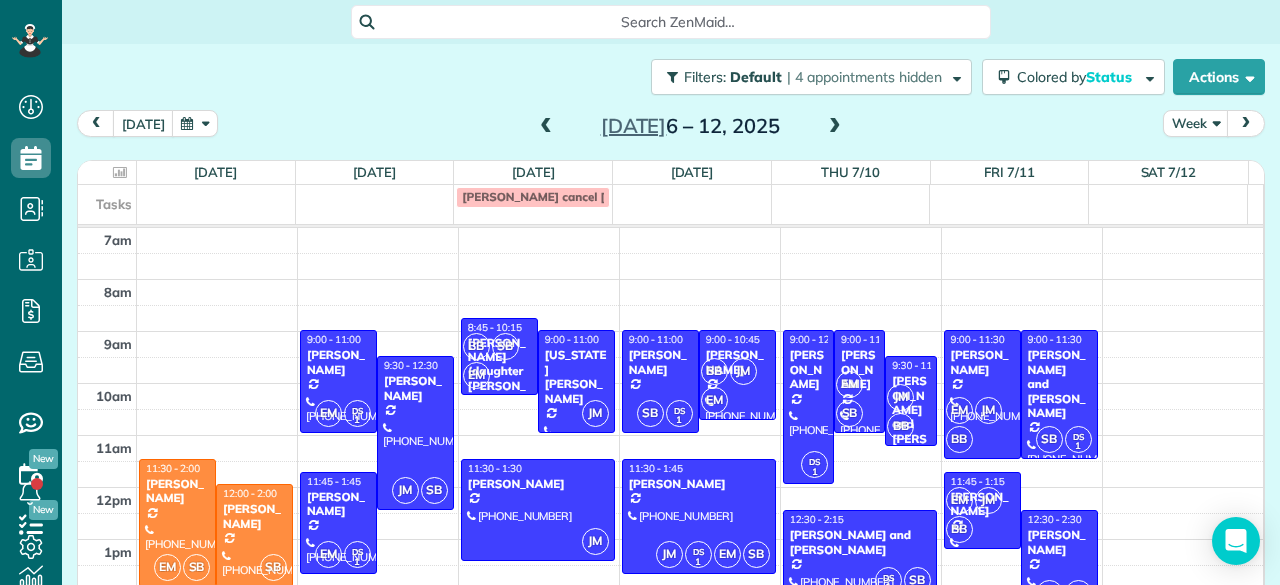 click at bounding box center [835, 127] 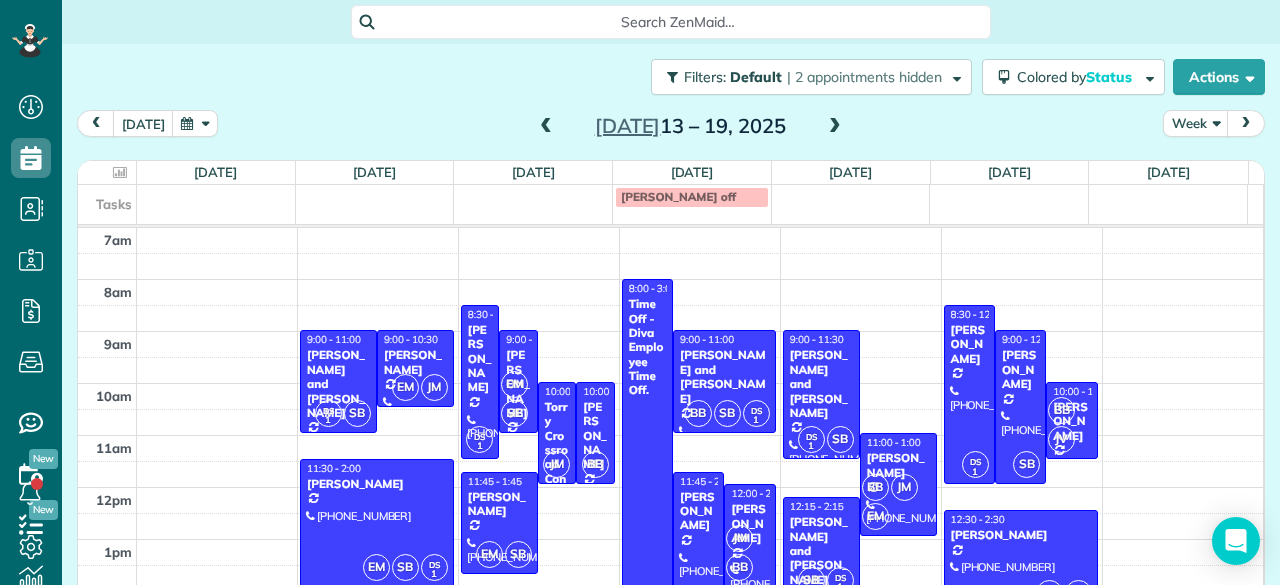 click at bounding box center [835, 127] 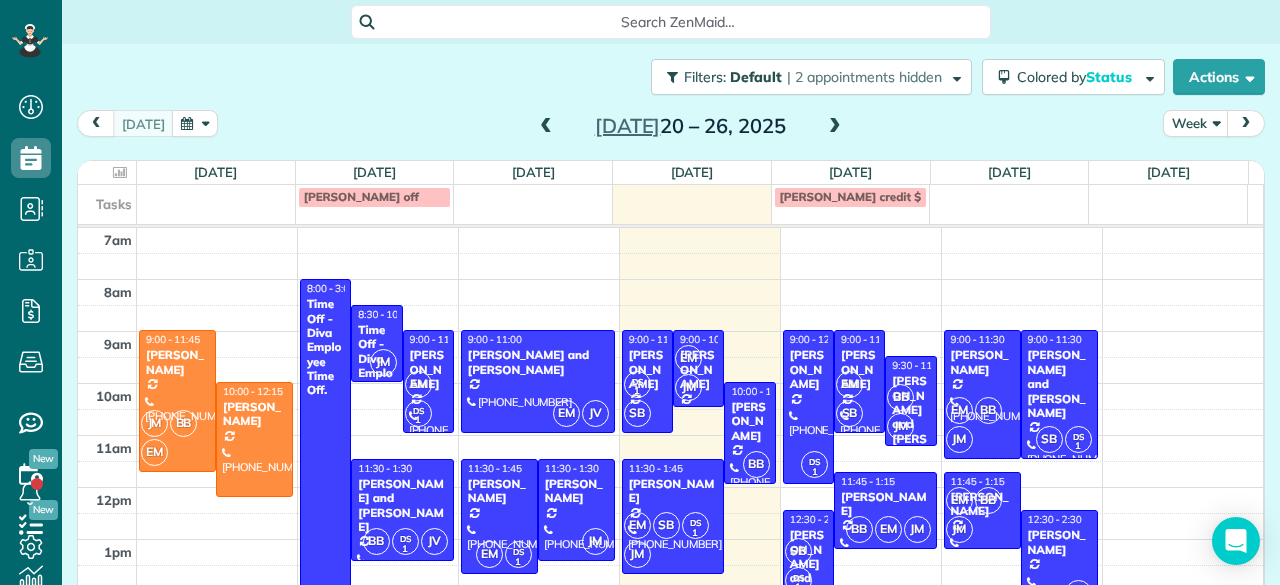 click at bounding box center [835, 127] 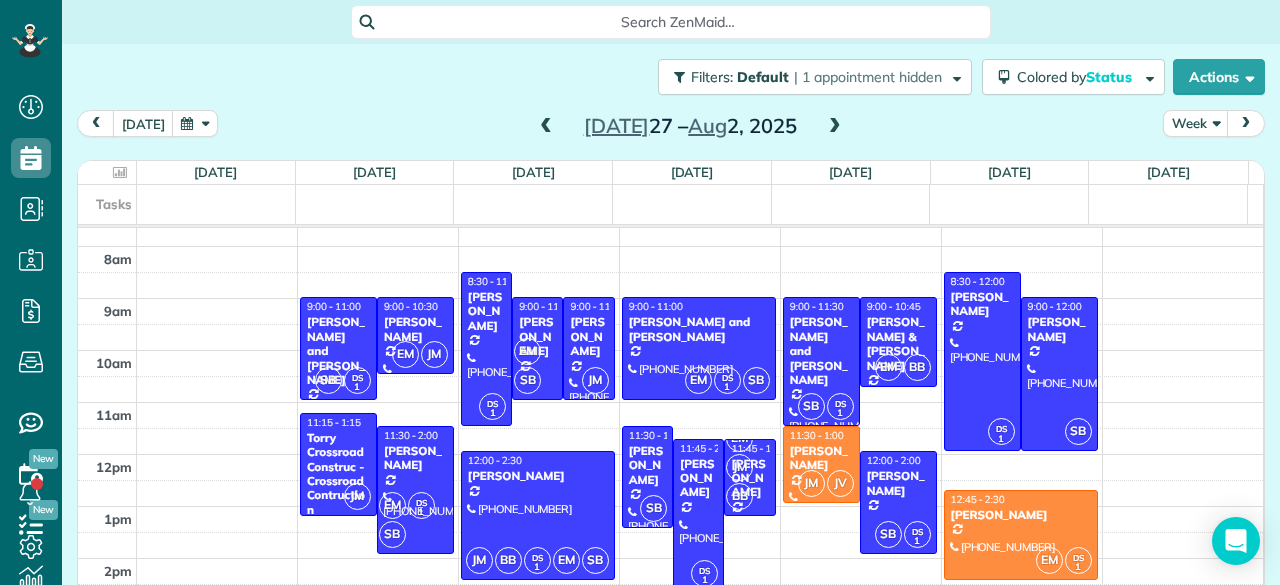 scroll, scrollTop: 32, scrollLeft: 0, axis: vertical 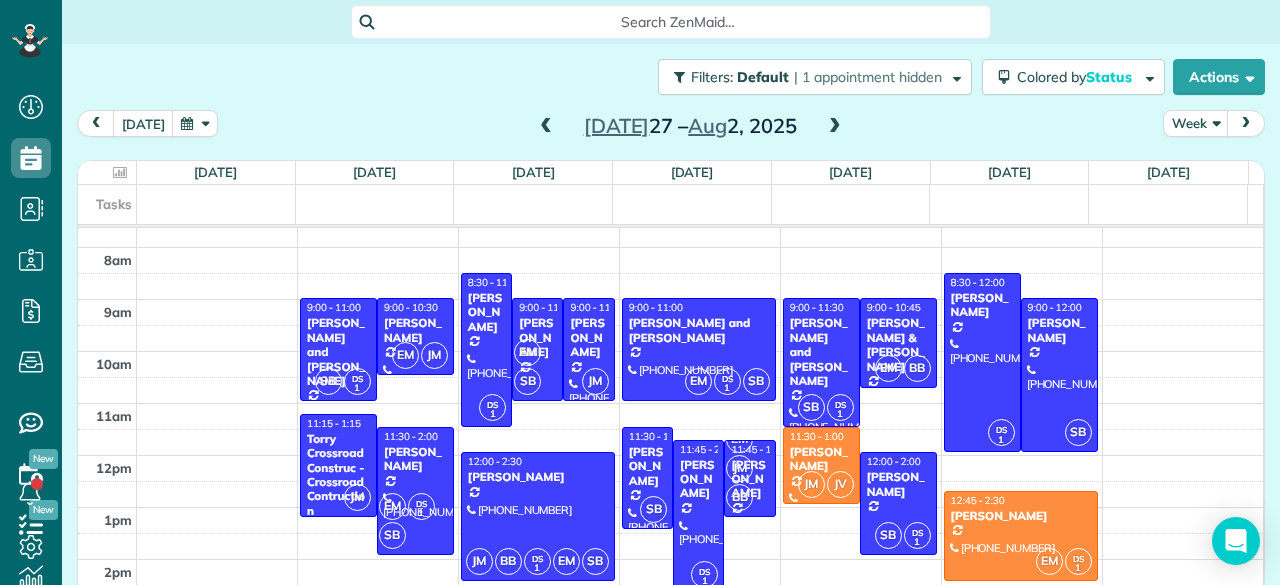 click at bounding box center [835, 127] 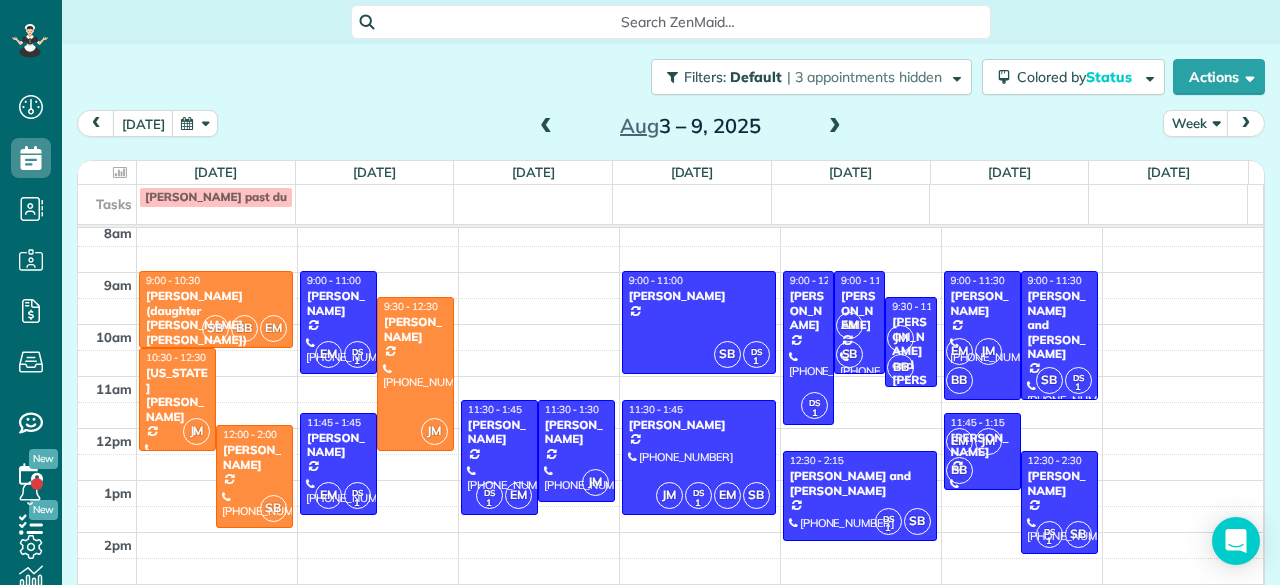 scroll, scrollTop: 37, scrollLeft: 0, axis: vertical 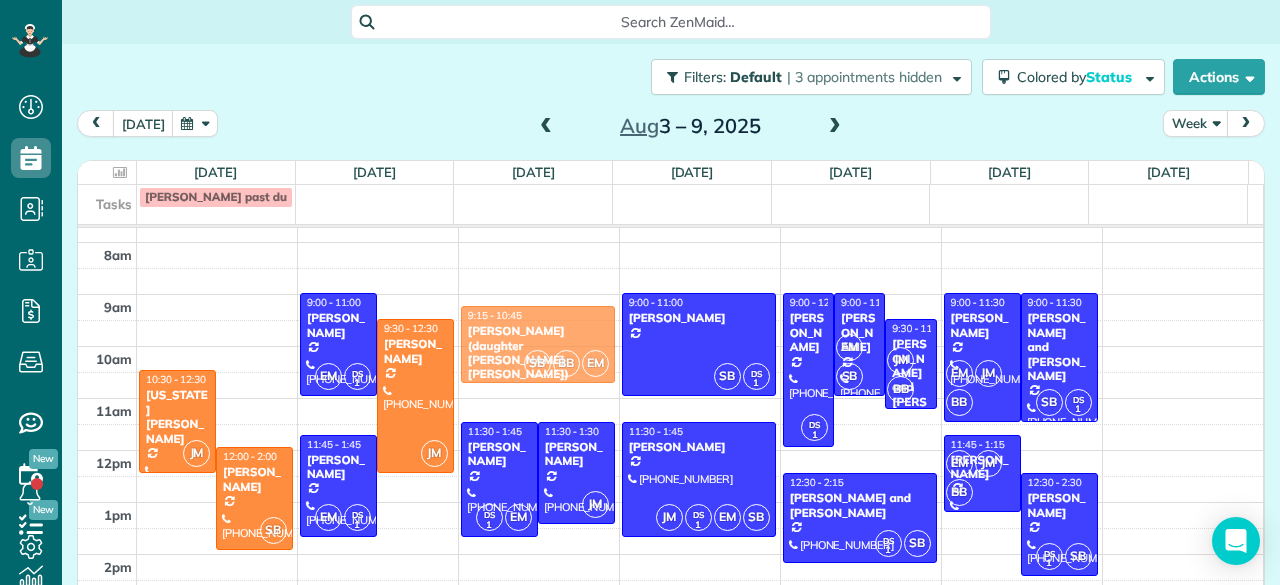 drag, startPoint x: 215, startPoint y: 311, endPoint x: 502, endPoint y: 323, distance: 287.25076 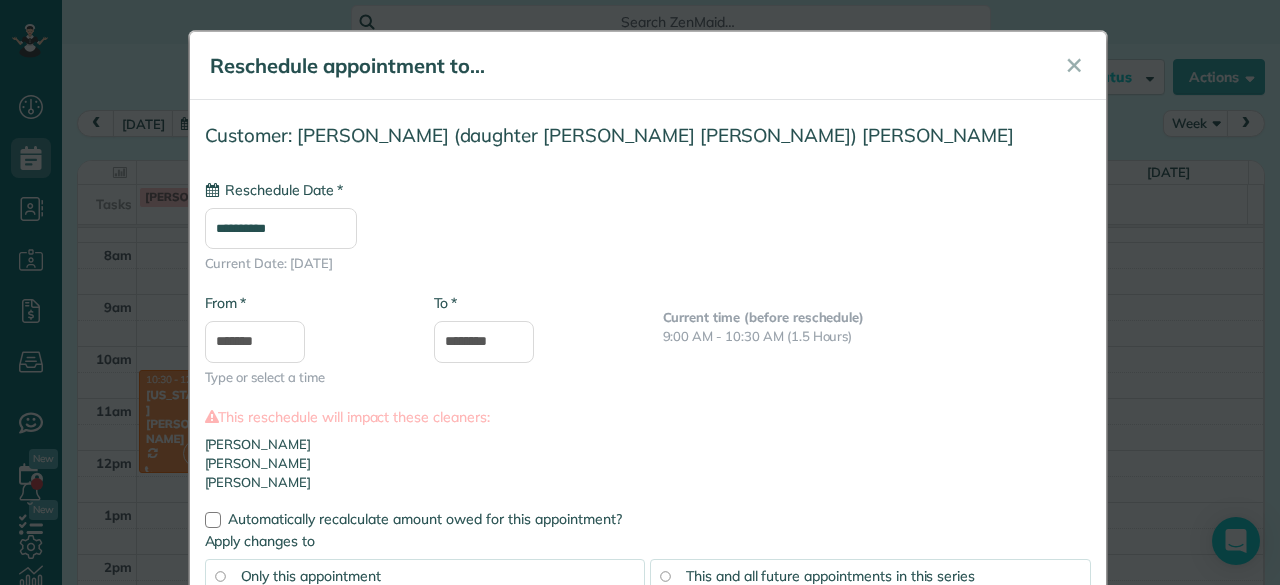 type on "**********" 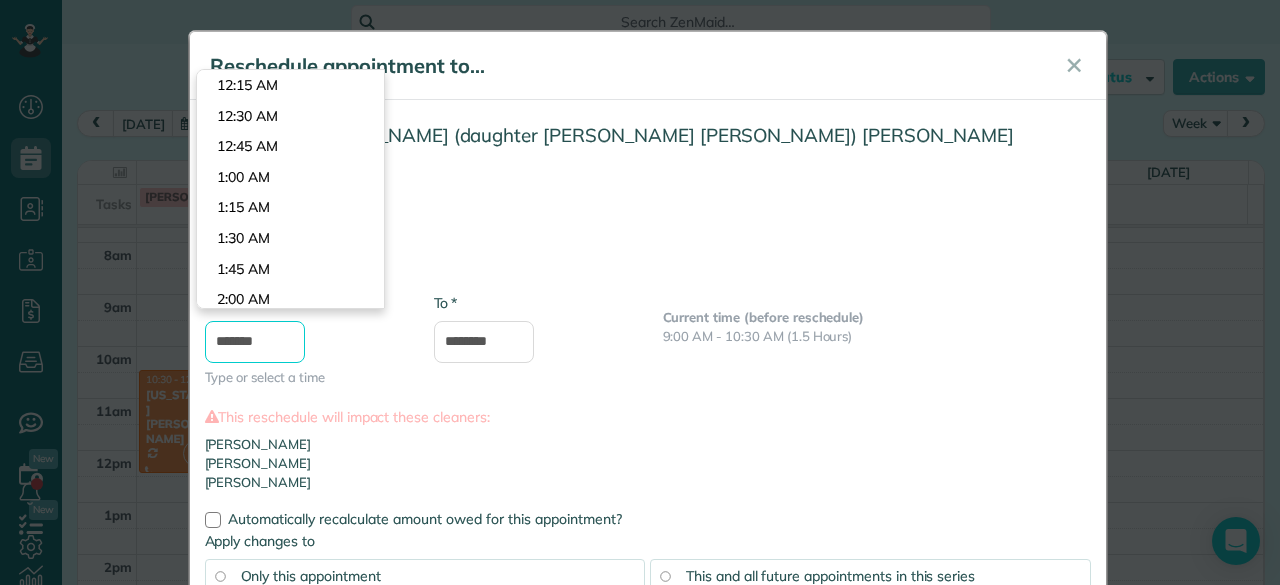 scroll, scrollTop: 1068, scrollLeft: 0, axis: vertical 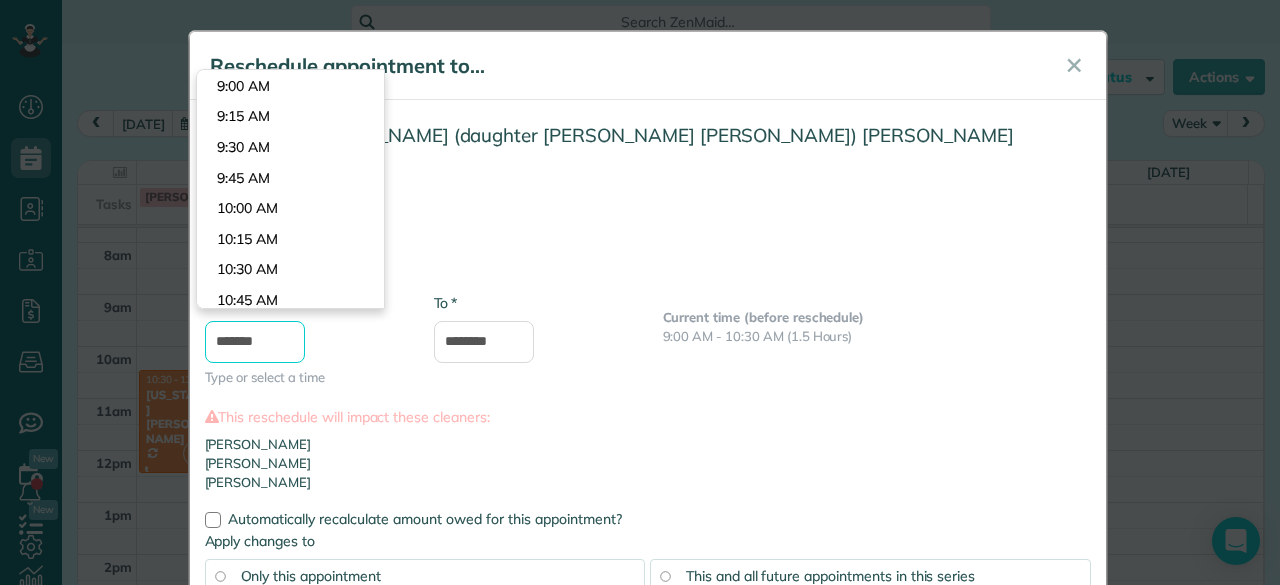 click on "*******" at bounding box center (255, 342) 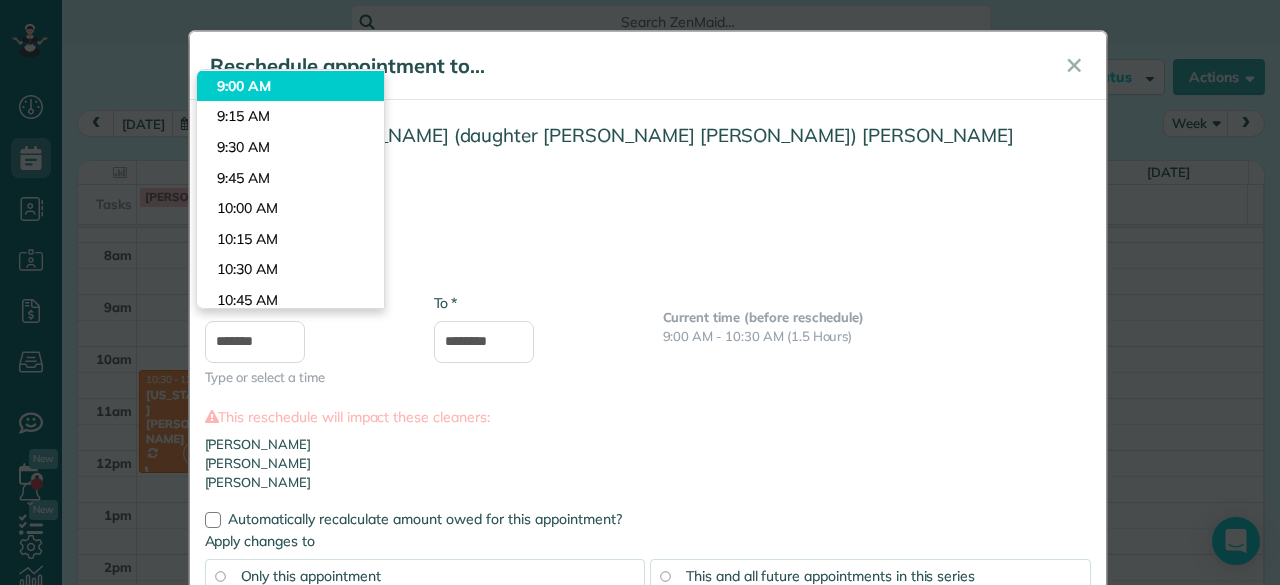 type on "*******" 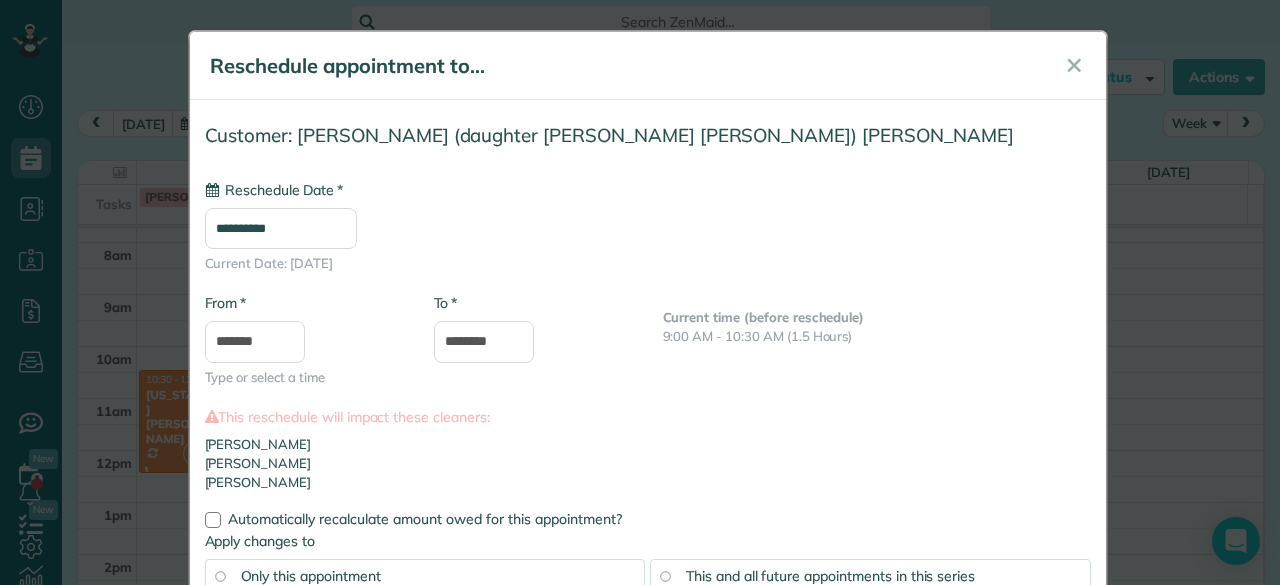 click on "Dashboard
Scheduling
Calendar View
List View
Dispatch View - Weekly scheduling (Beta)" at bounding box center (640, 292) 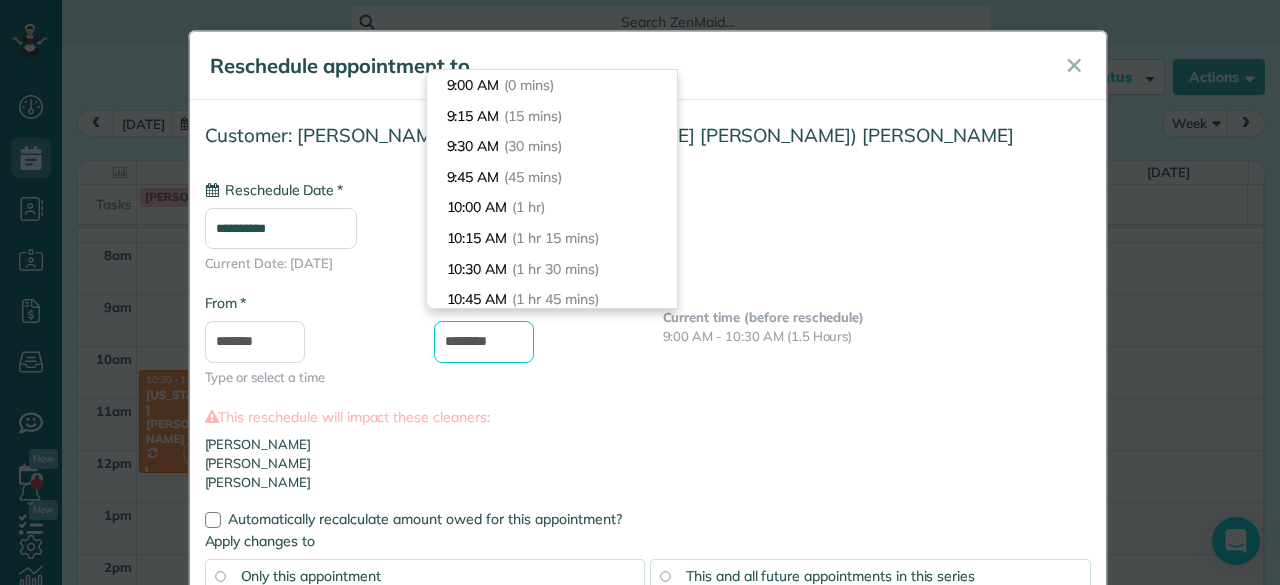 click on "********" at bounding box center [484, 342] 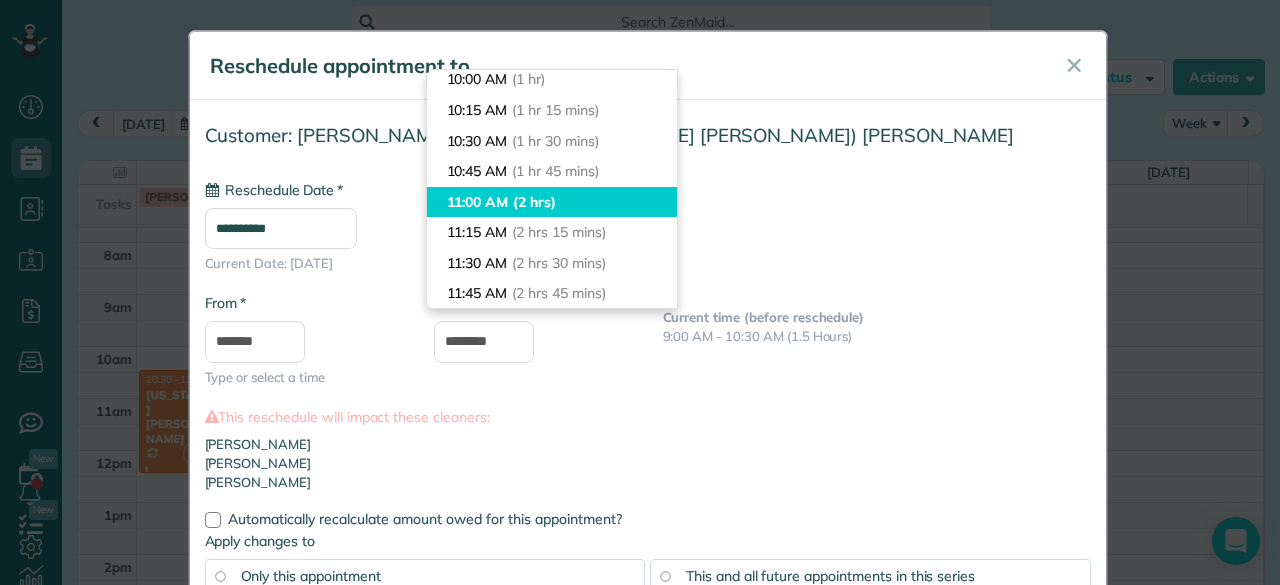 type on "********" 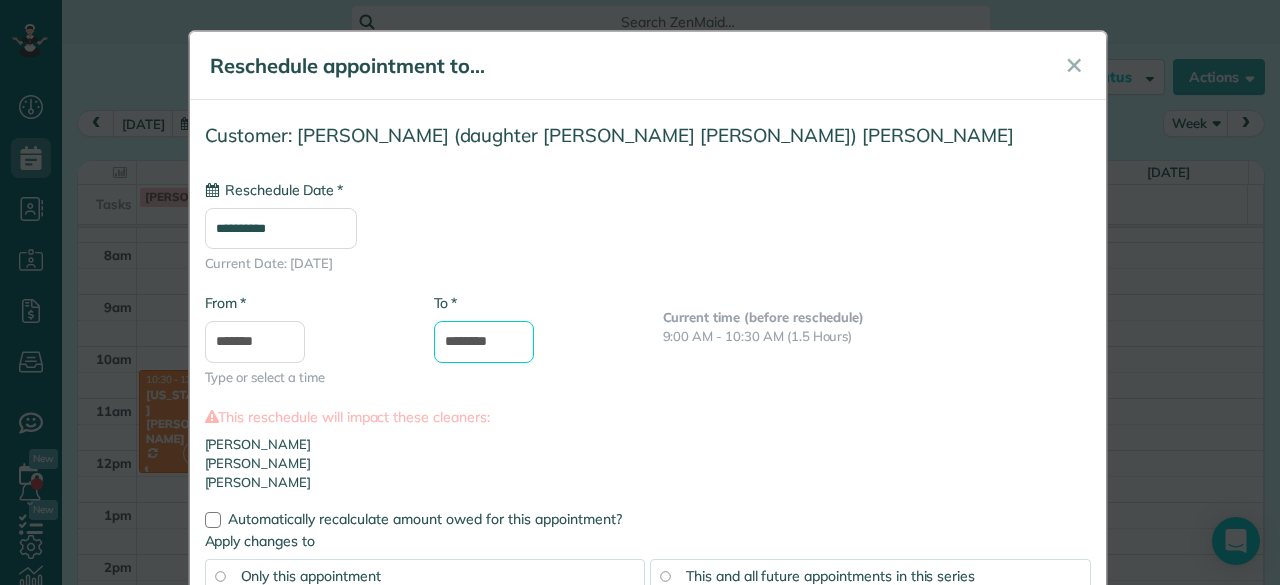 scroll, scrollTop: 142, scrollLeft: 0, axis: vertical 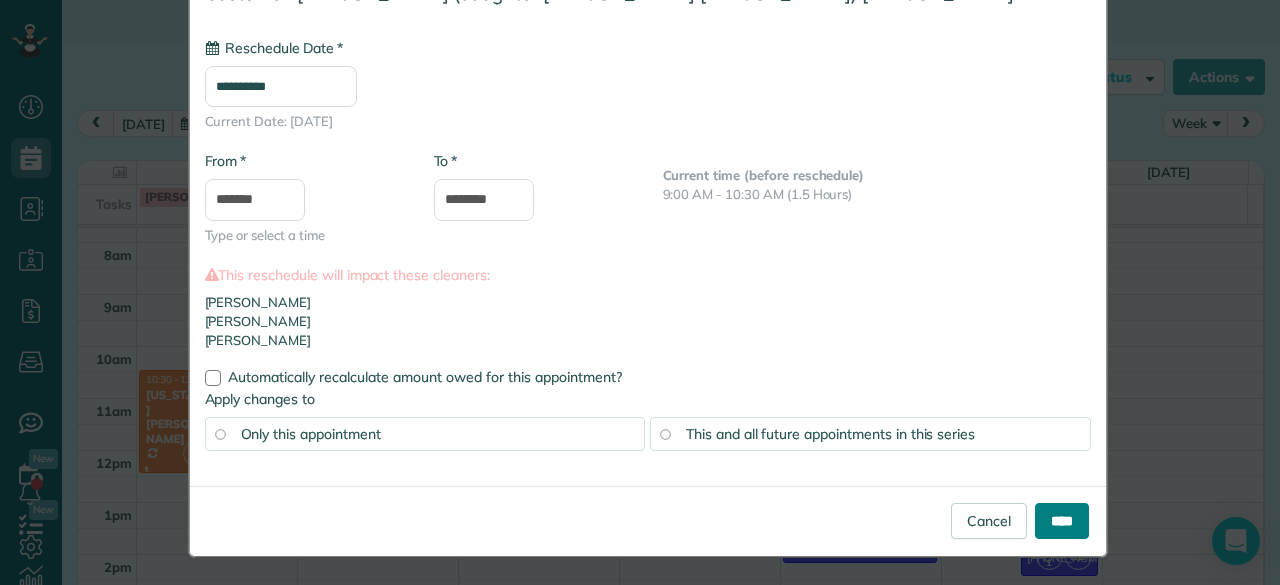 click on "****" at bounding box center (1062, 521) 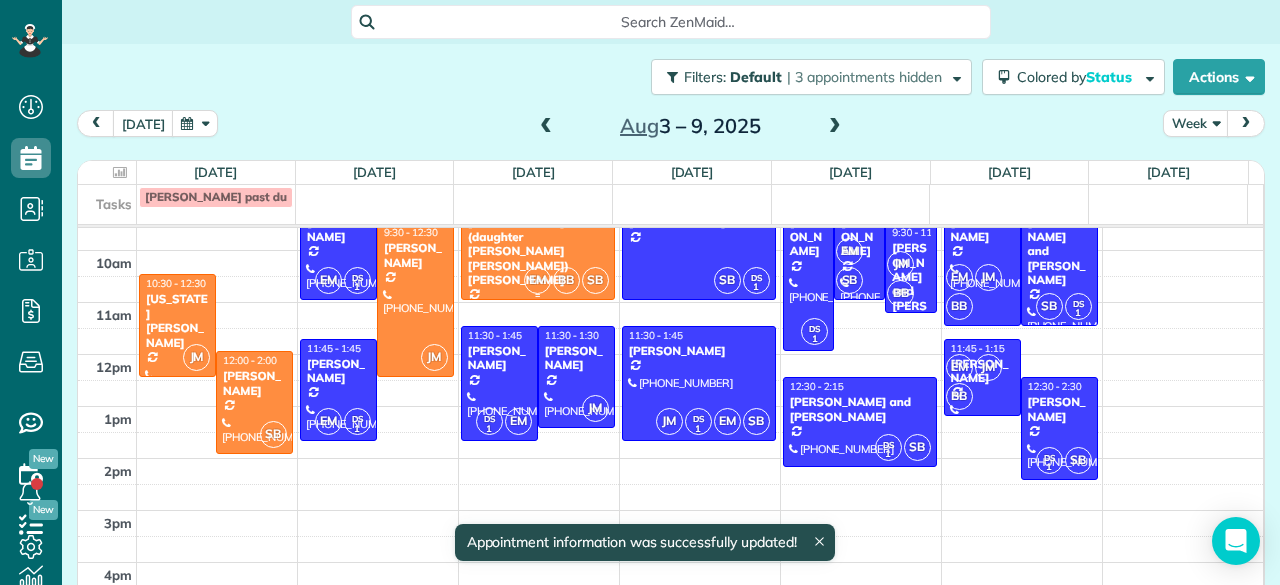scroll, scrollTop: 131, scrollLeft: 0, axis: vertical 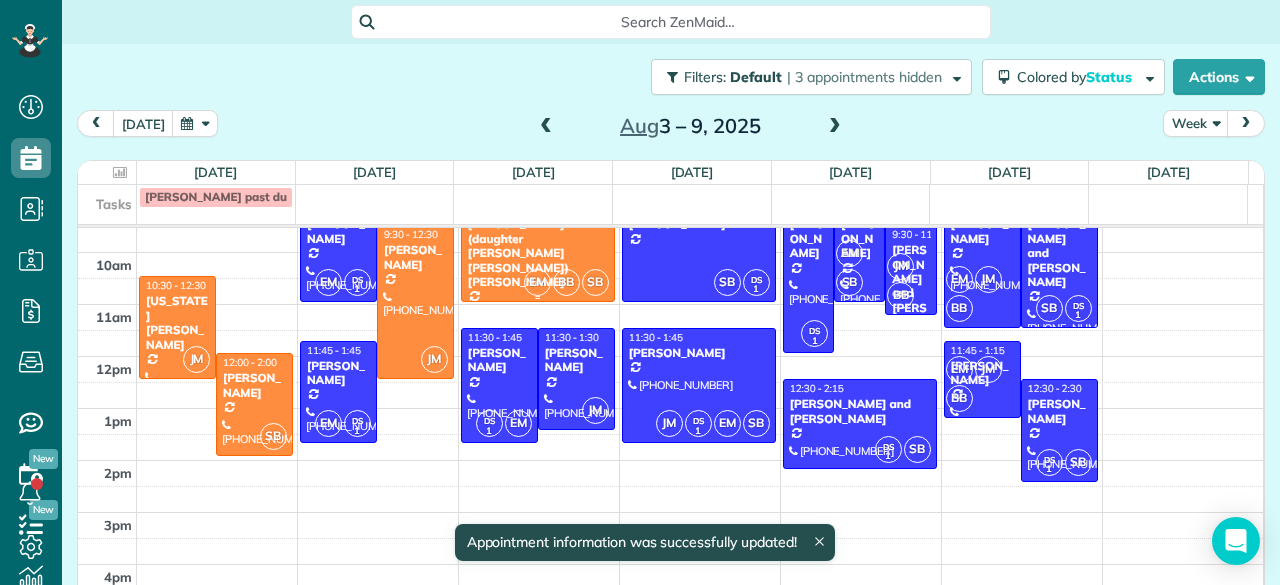 click on "BB" at bounding box center (566, 282) 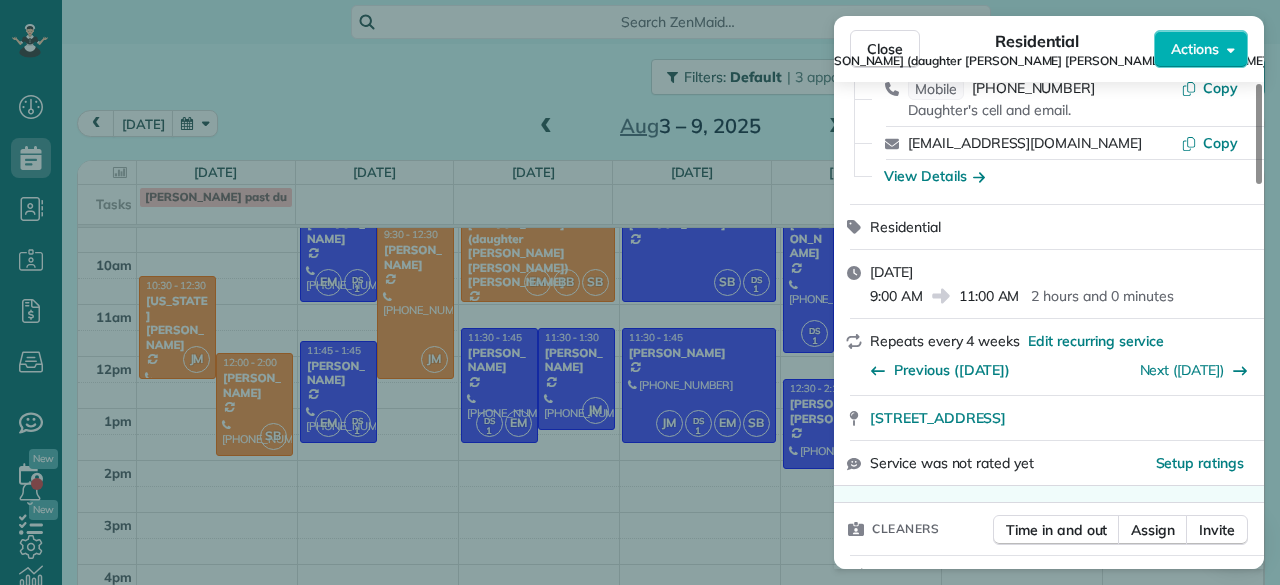 scroll, scrollTop: 152, scrollLeft: 0, axis: vertical 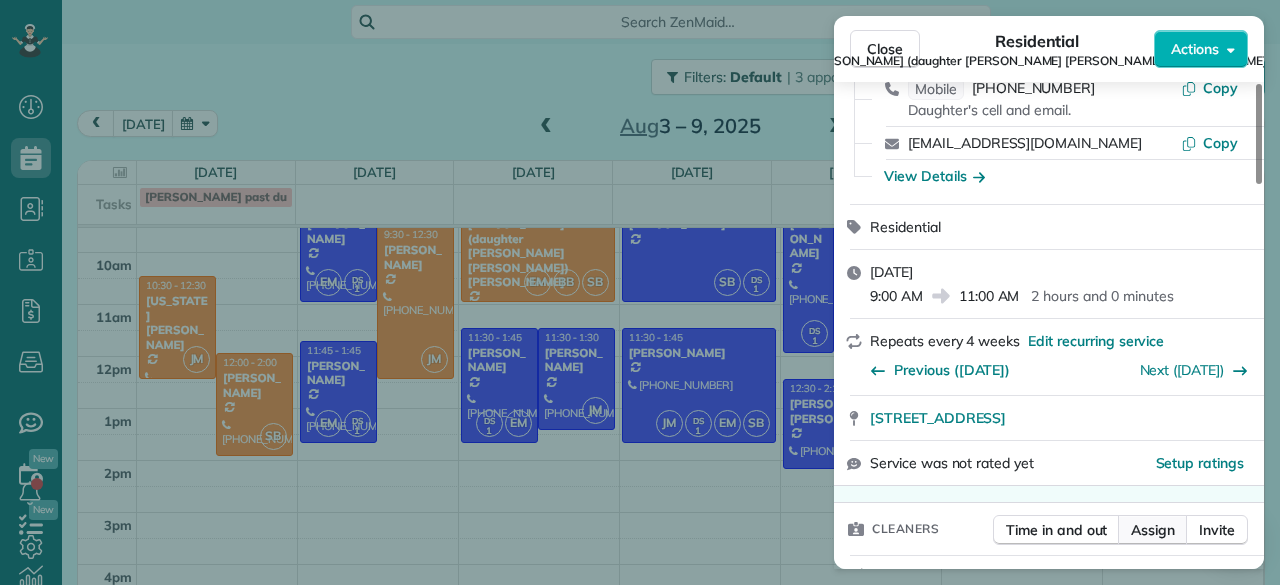 click on "Assign" at bounding box center (1153, 530) 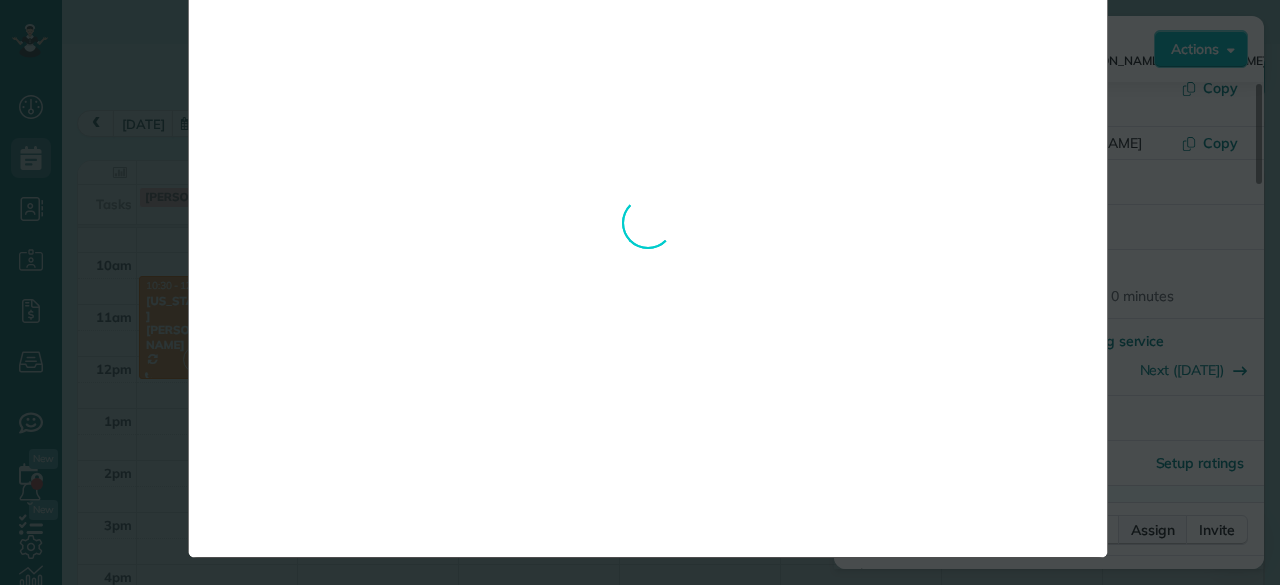 scroll, scrollTop: 0, scrollLeft: 0, axis: both 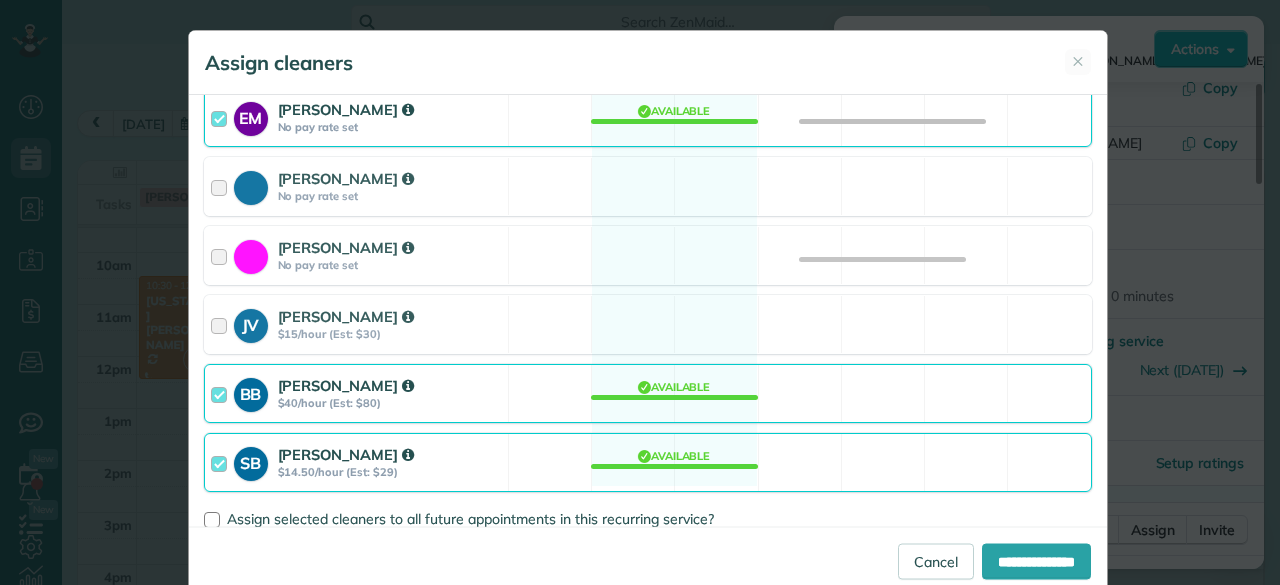click on "$14.50/hour (Est: $29)" at bounding box center [390, 472] 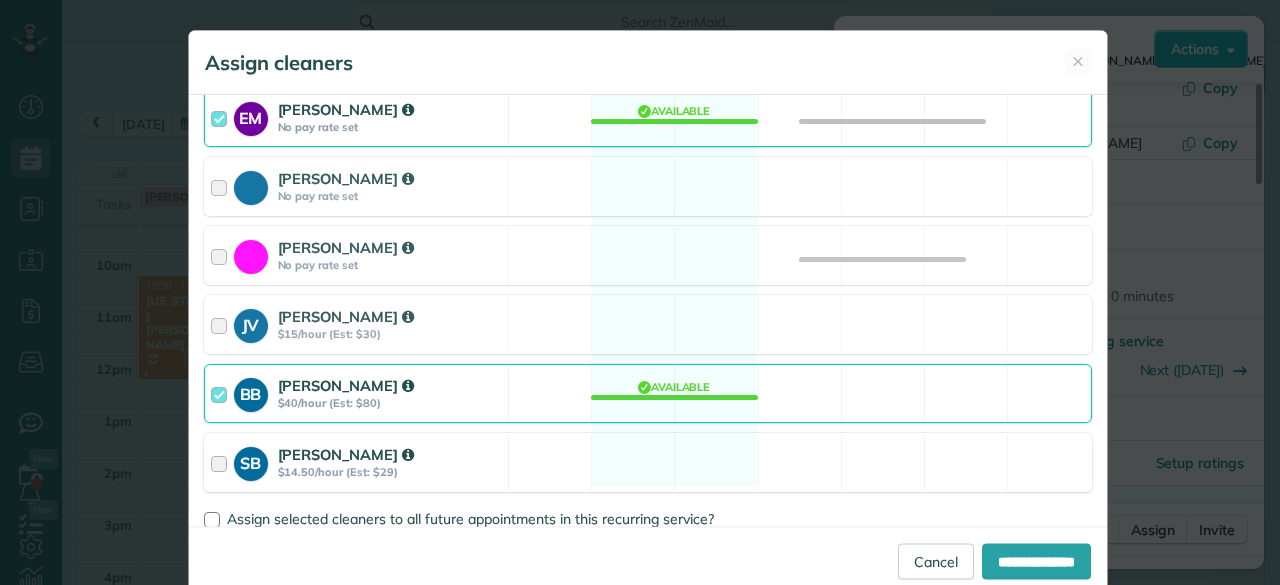 click on "$14.50/hour (Est: $29)" at bounding box center [390, 472] 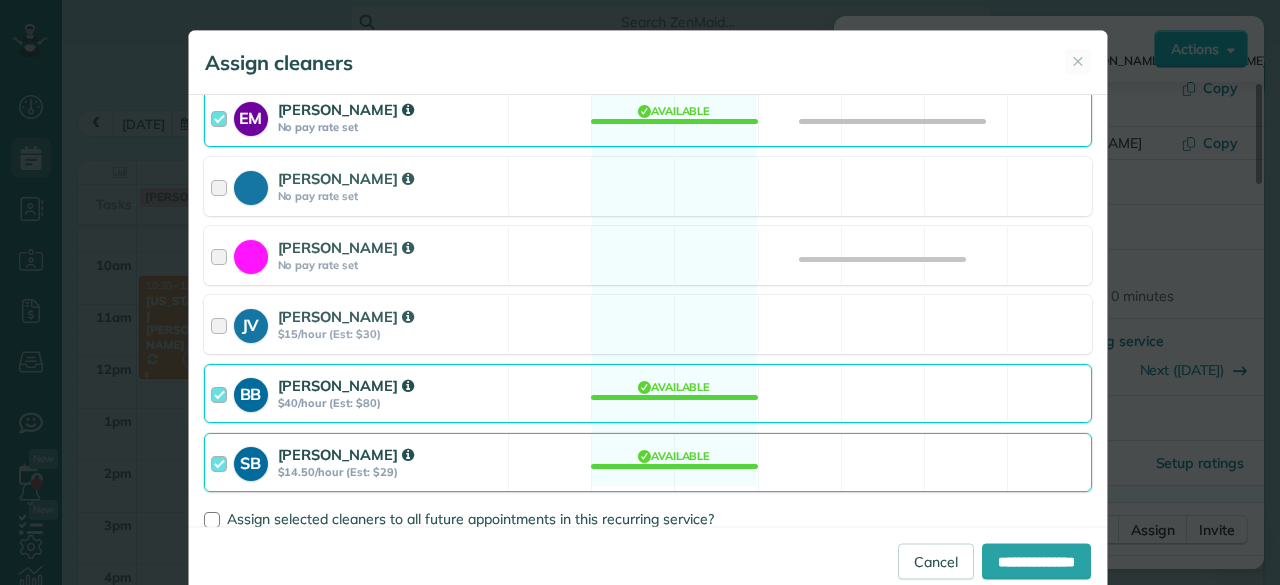 click on "[PERSON_NAME]" at bounding box center (346, 385) 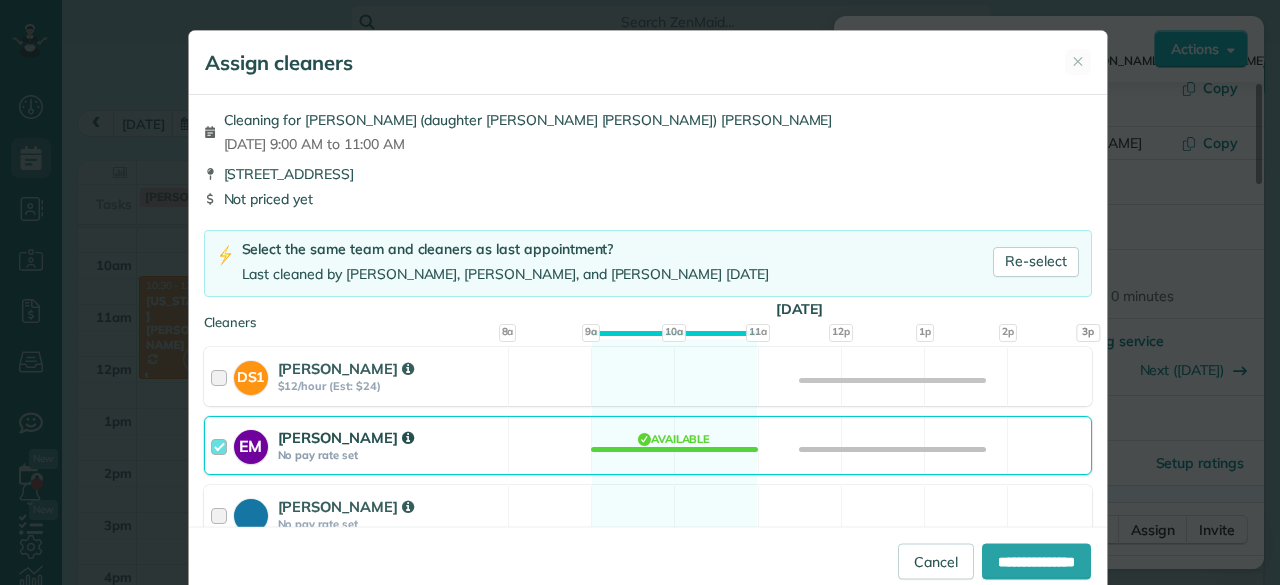 scroll, scrollTop: 0, scrollLeft: 0, axis: both 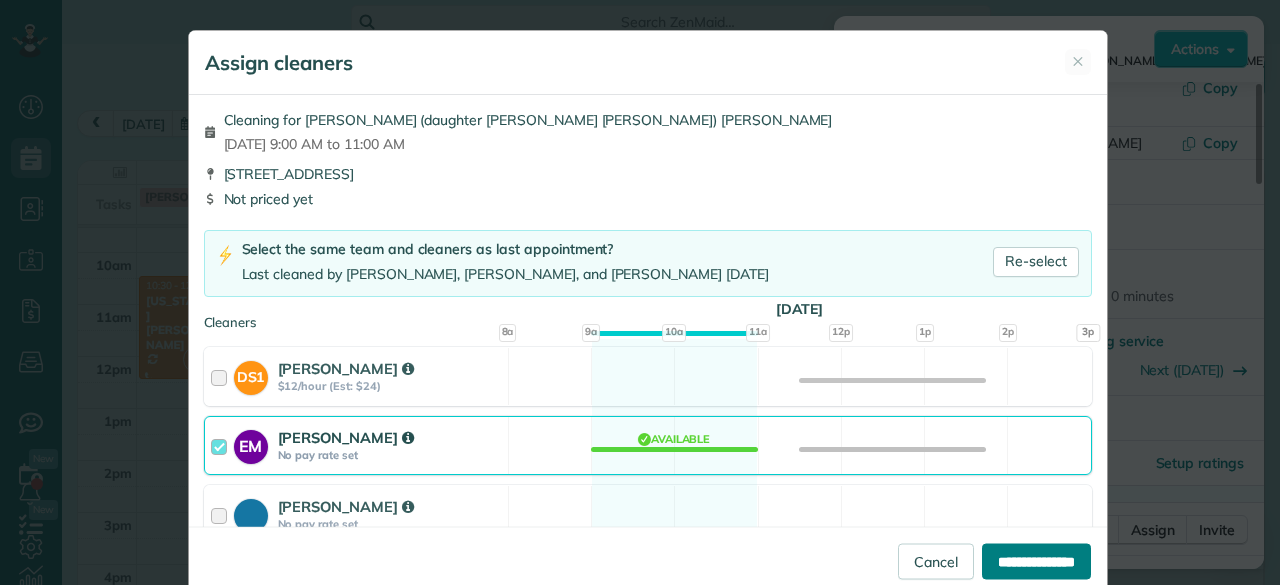 click on "**********" at bounding box center (1036, 561) 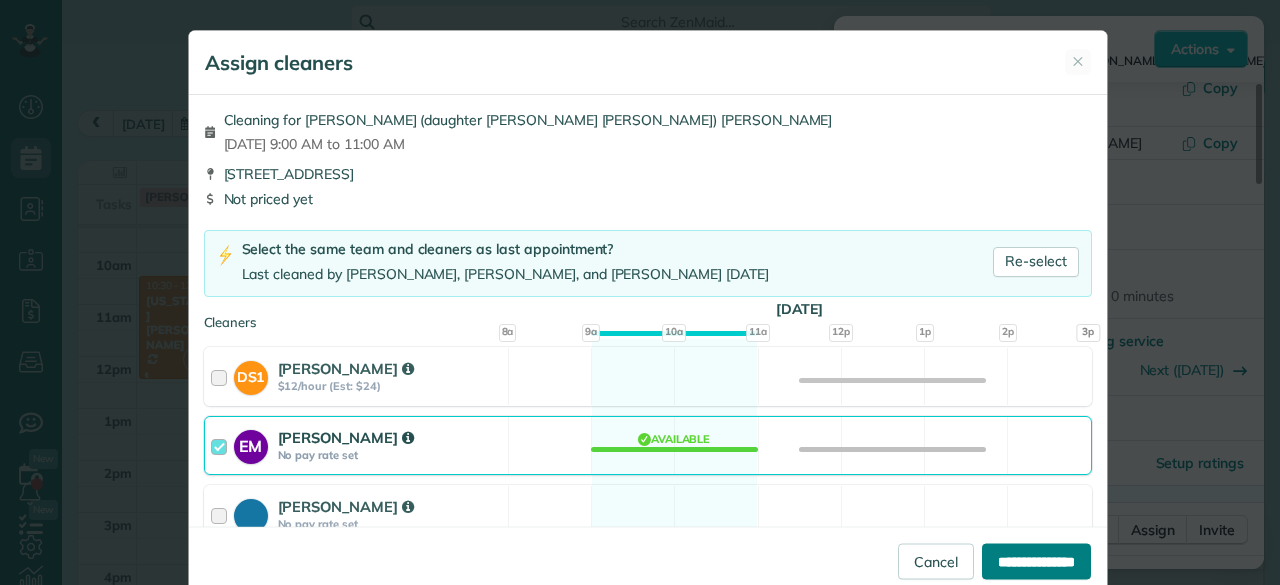 type on "**********" 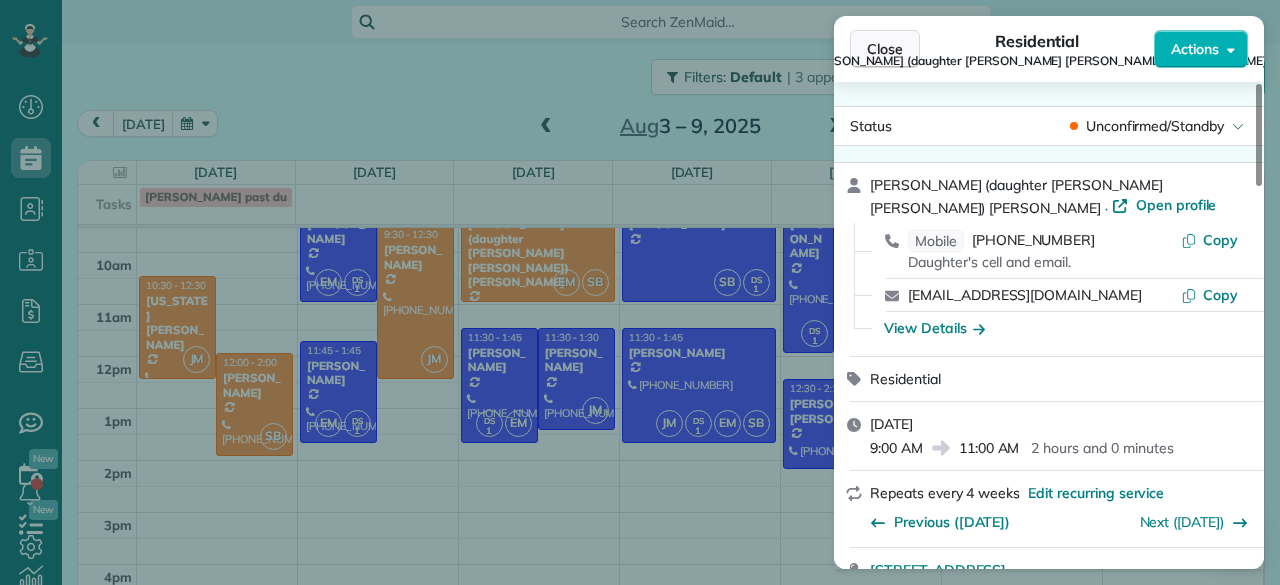 click on "Close" at bounding box center (885, 49) 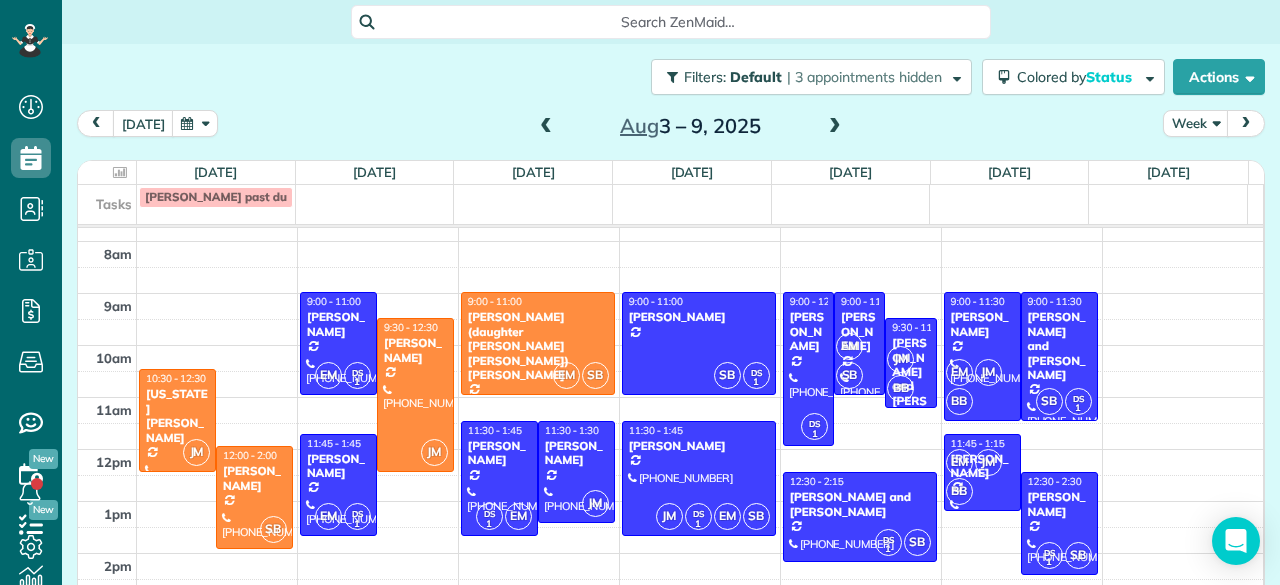 scroll, scrollTop: 37, scrollLeft: 0, axis: vertical 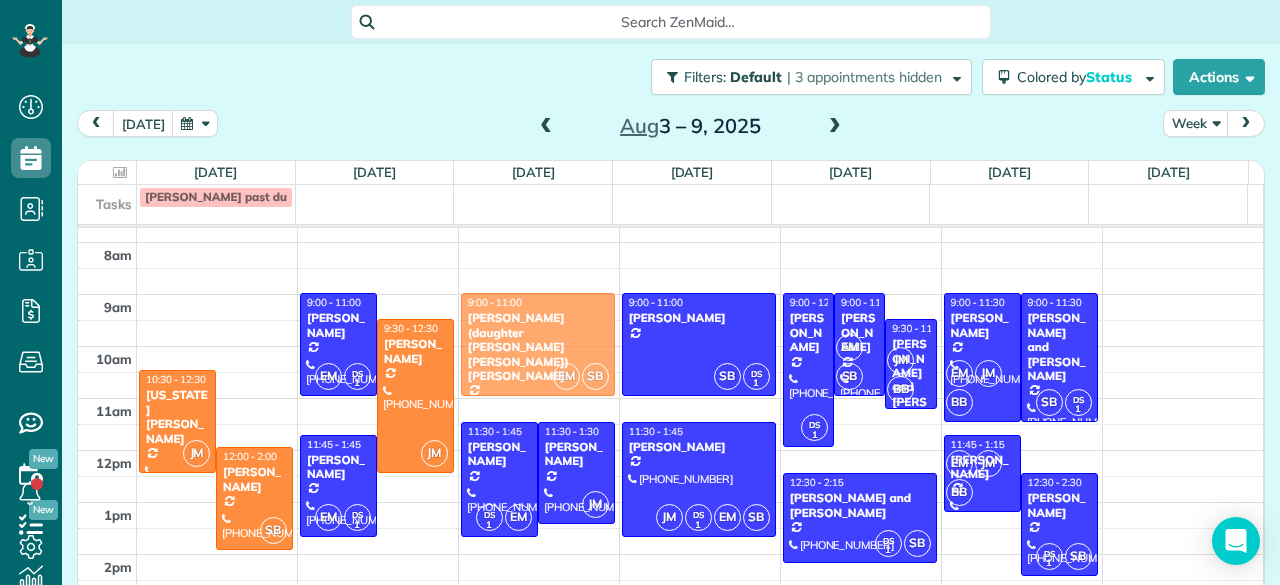 drag, startPoint x: 552, startPoint y: 384, endPoint x: 528, endPoint y: 389, distance: 24.5153 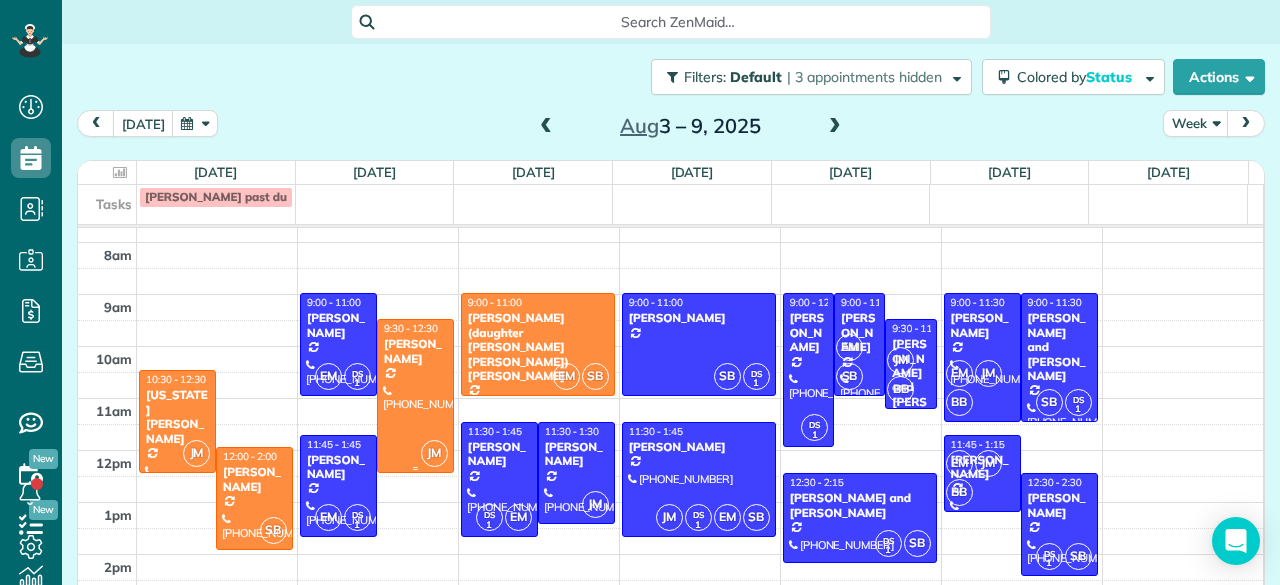 click at bounding box center (415, 396) 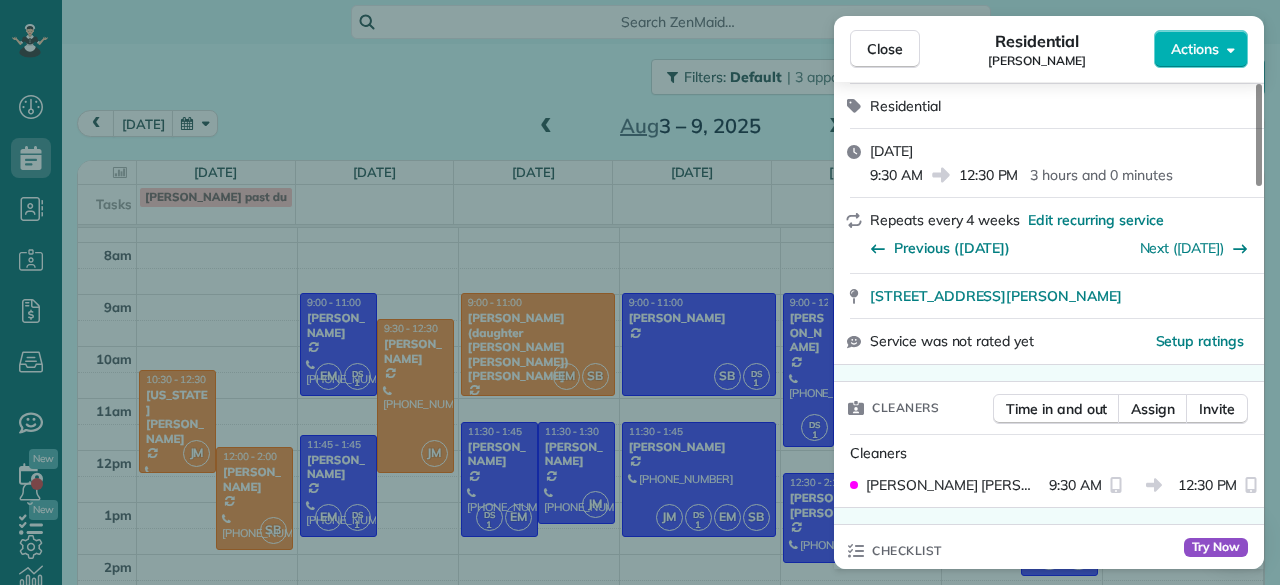 scroll, scrollTop: 275, scrollLeft: 0, axis: vertical 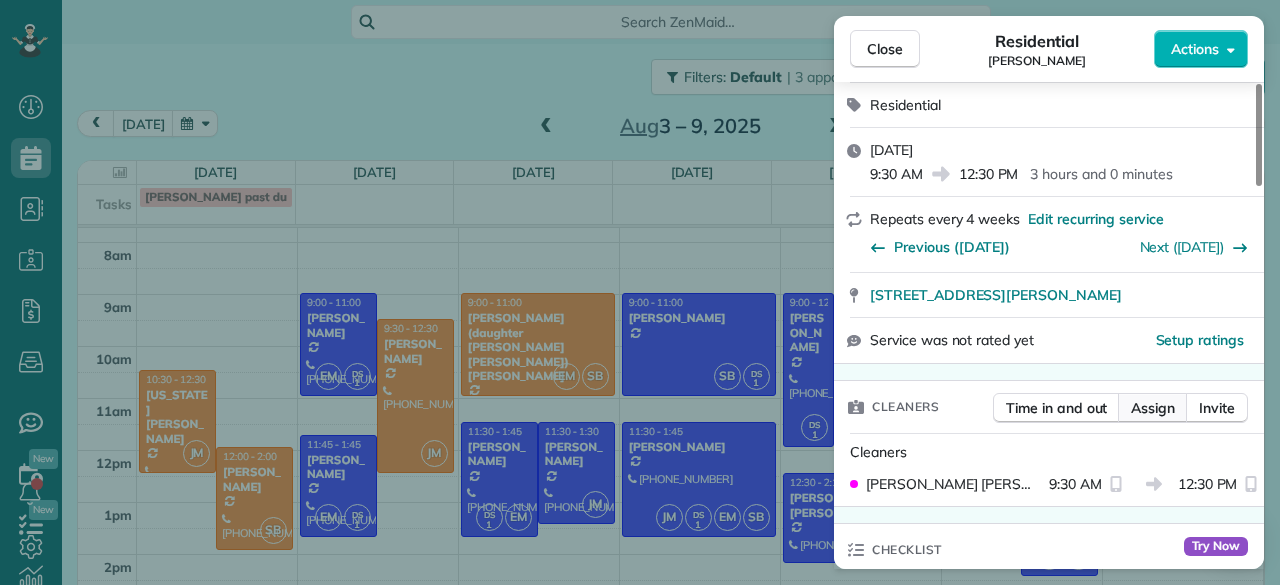 click on "Assign" at bounding box center [1153, 408] 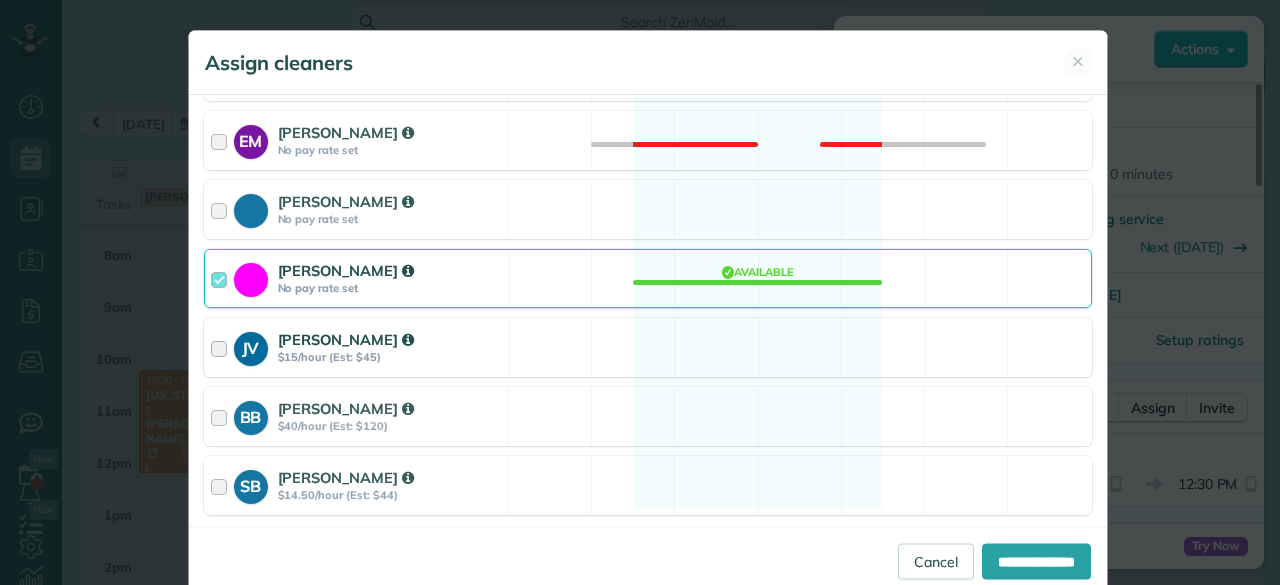 scroll, scrollTop: 309, scrollLeft: 0, axis: vertical 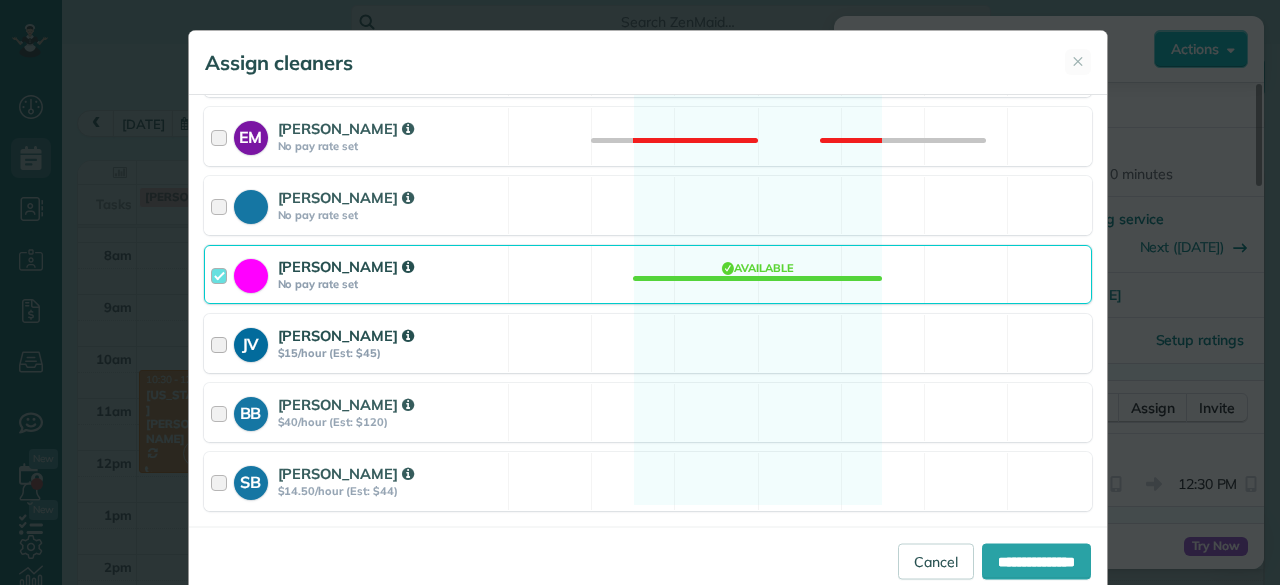 click on "SB
[PERSON_NAME]
$14.50/hour (Est: $44)" at bounding box center [356, 481] 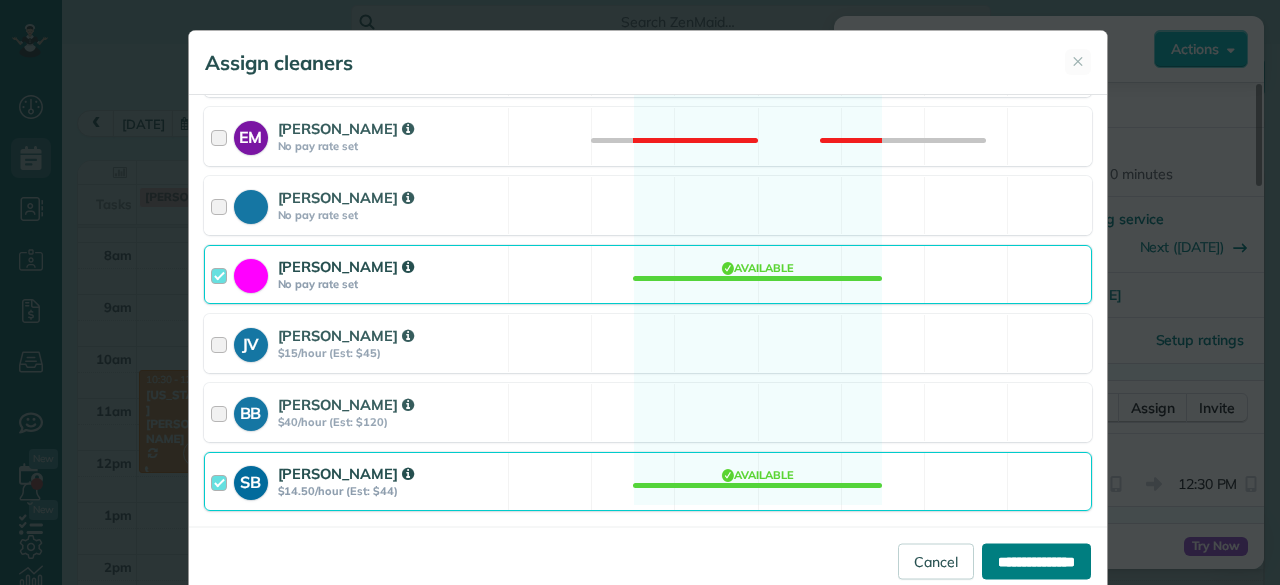 click on "**********" at bounding box center (1036, 561) 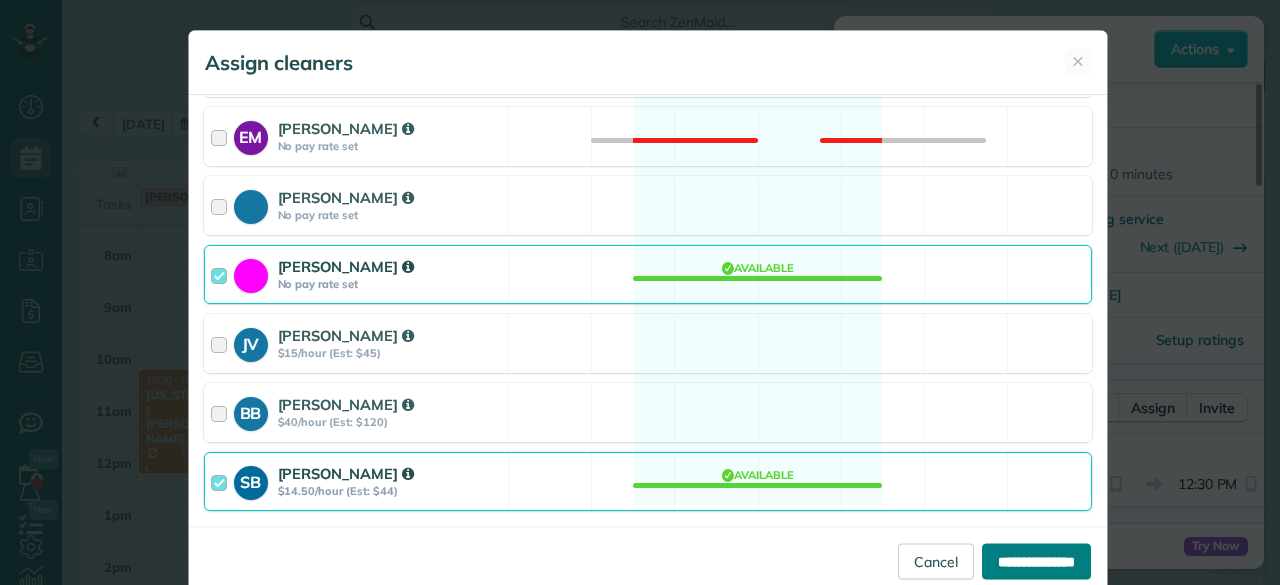 type on "**********" 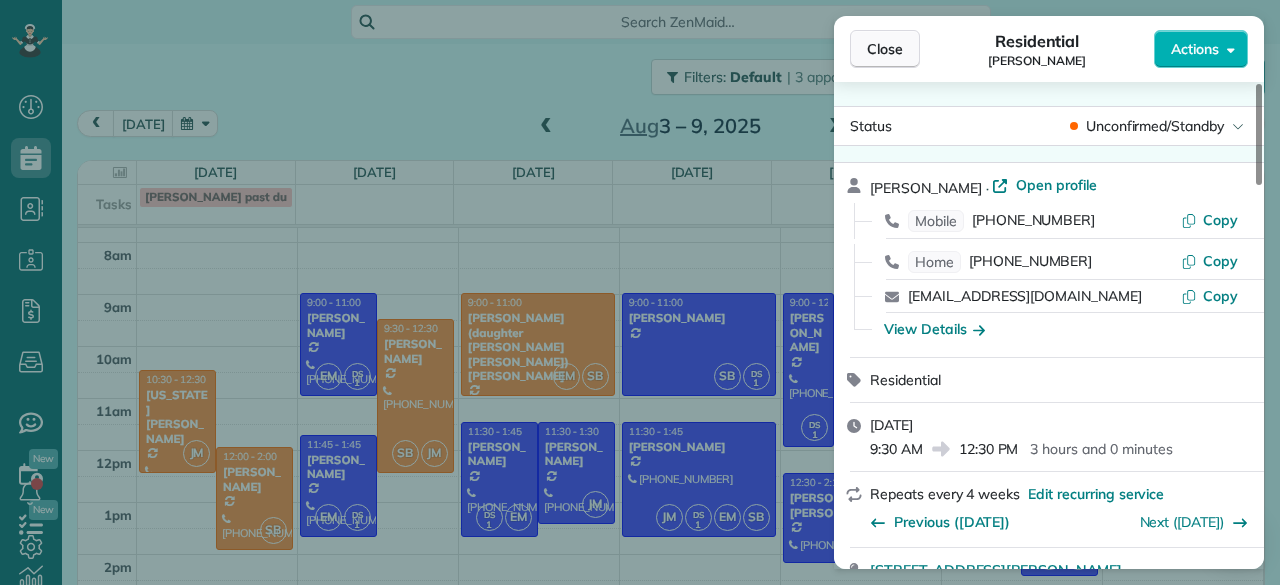 click on "Close" at bounding box center (885, 49) 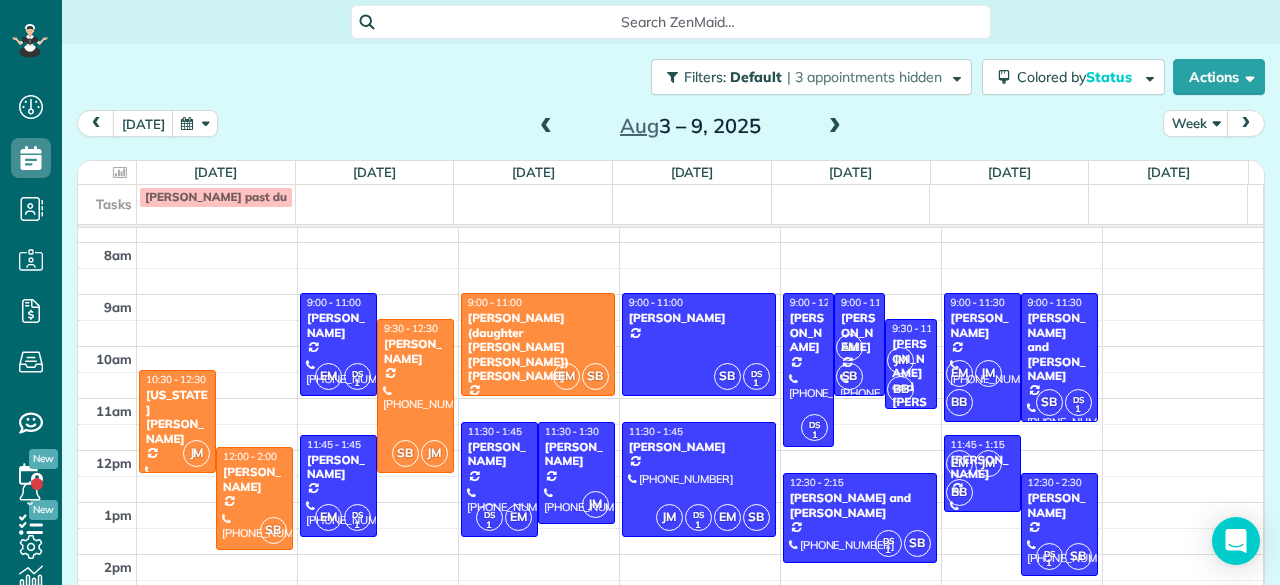 click on "[DATE]   Week [DATE] – [DATE]" at bounding box center [671, 128] 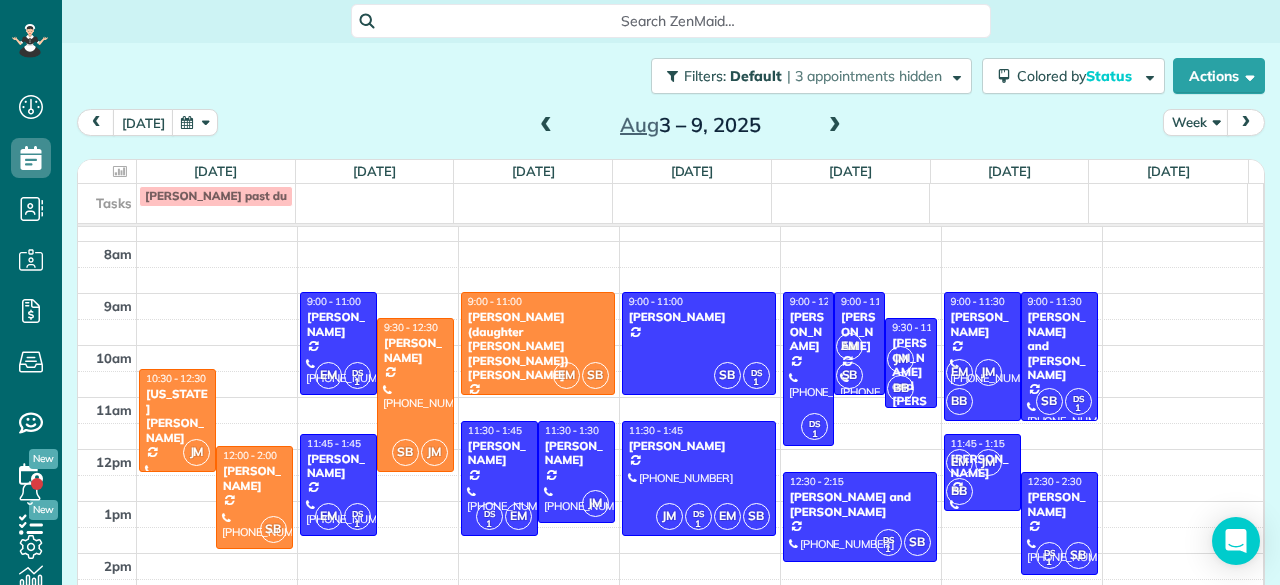 scroll, scrollTop: 0, scrollLeft: 0, axis: both 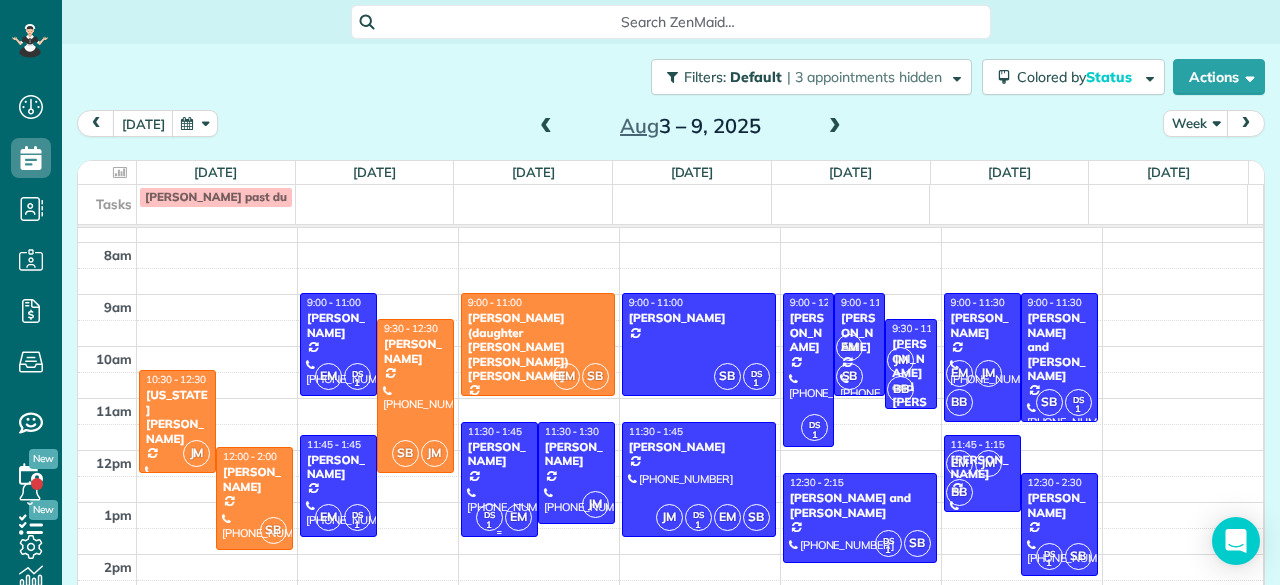 drag, startPoint x: 225, startPoint y: 468, endPoint x: 456, endPoint y: 428, distance: 234.43762 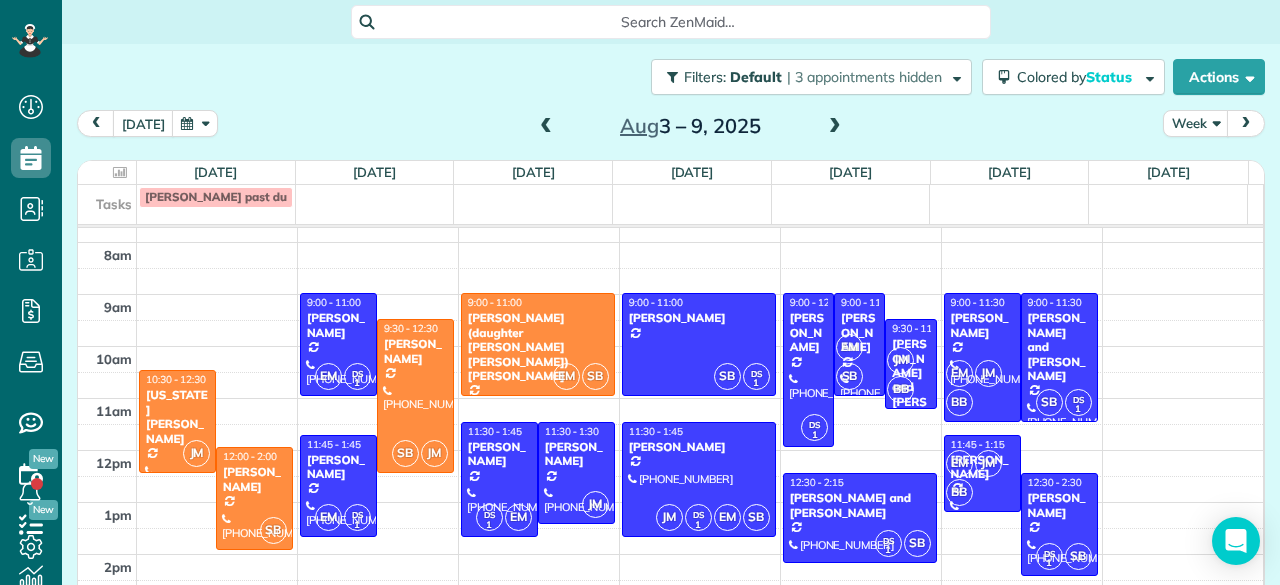 drag, startPoint x: 456, startPoint y: 428, endPoint x: 342, endPoint y: 78, distance: 368.0978 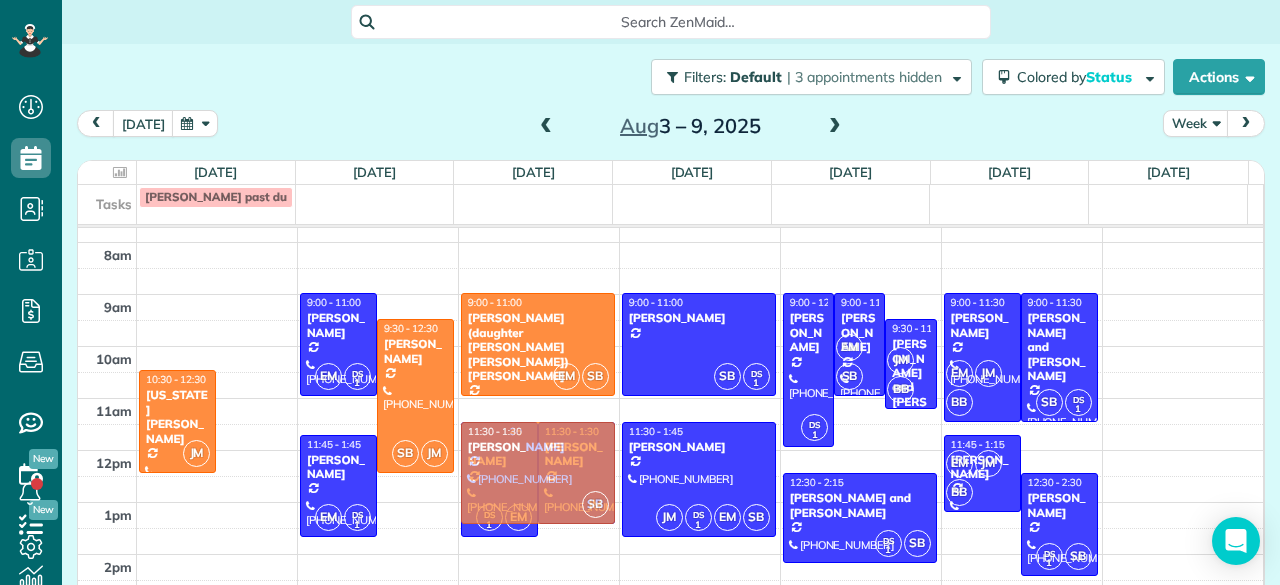 drag, startPoint x: 249, startPoint y: 492, endPoint x: 472, endPoint y: 468, distance: 224.28777 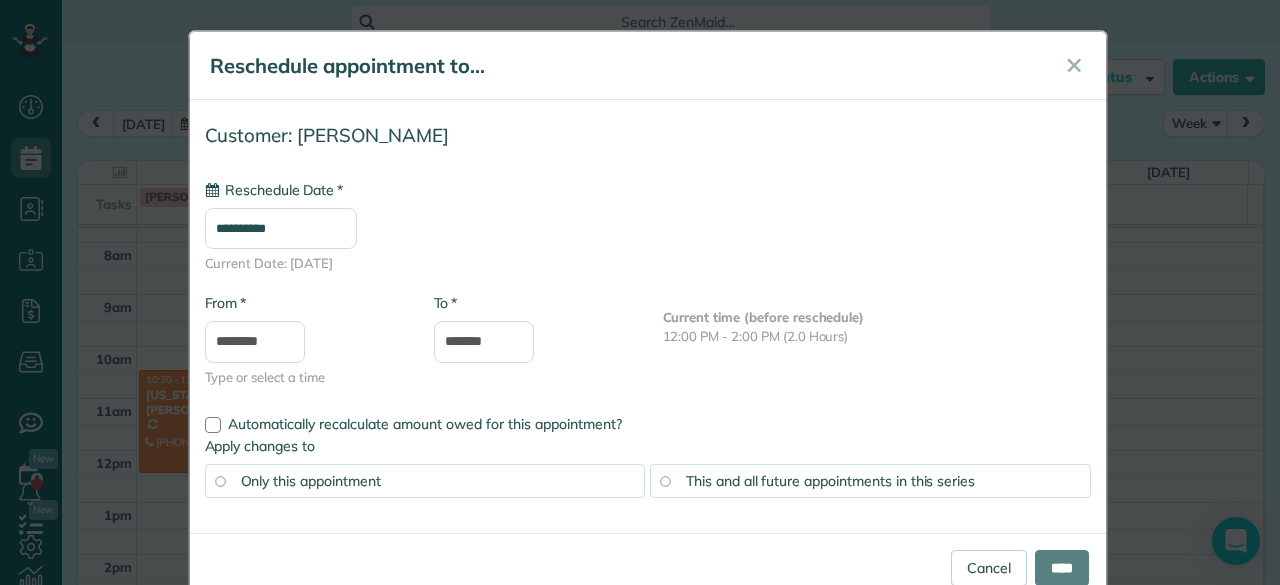 type on "**********" 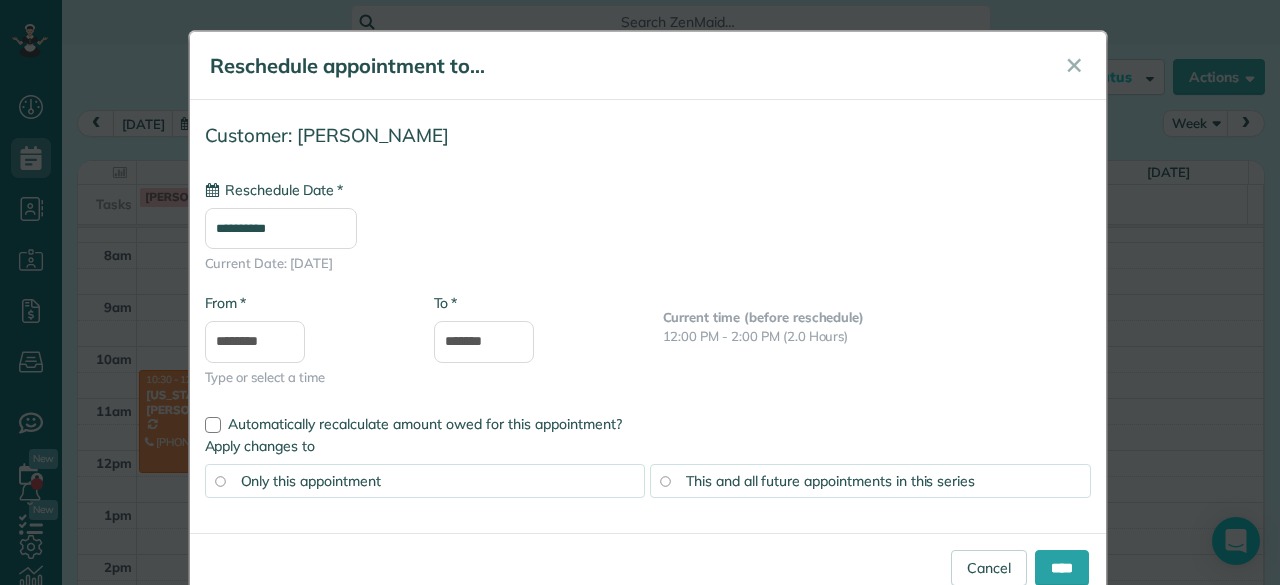 scroll, scrollTop: 46, scrollLeft: 0, axis: vertical 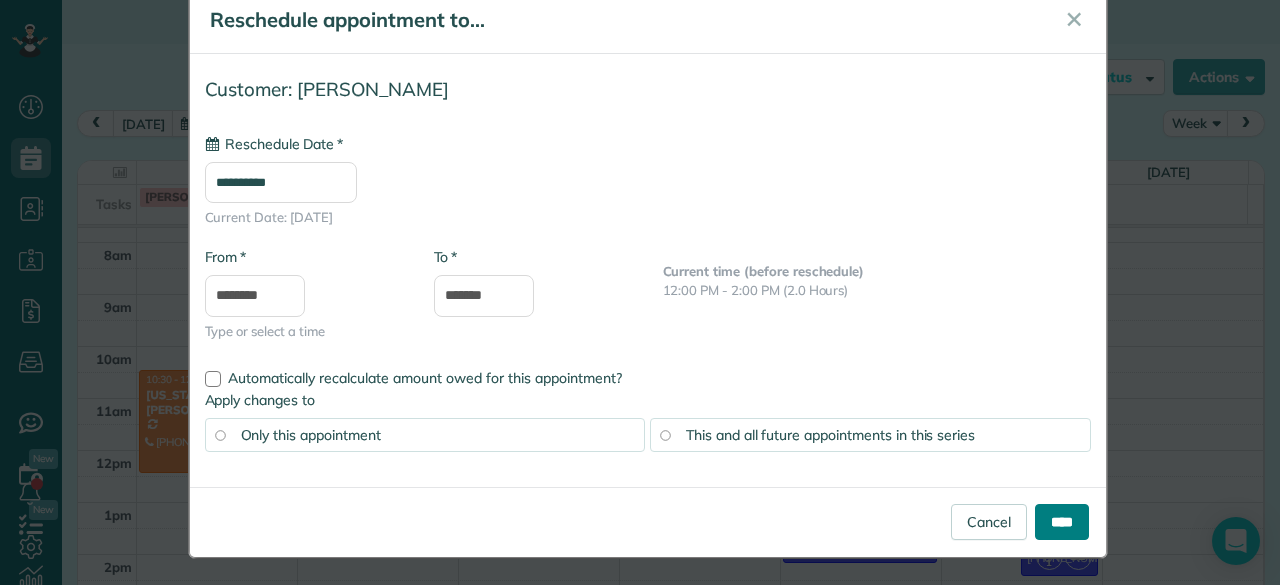 click on "****" at bounding box center (1062, 522) 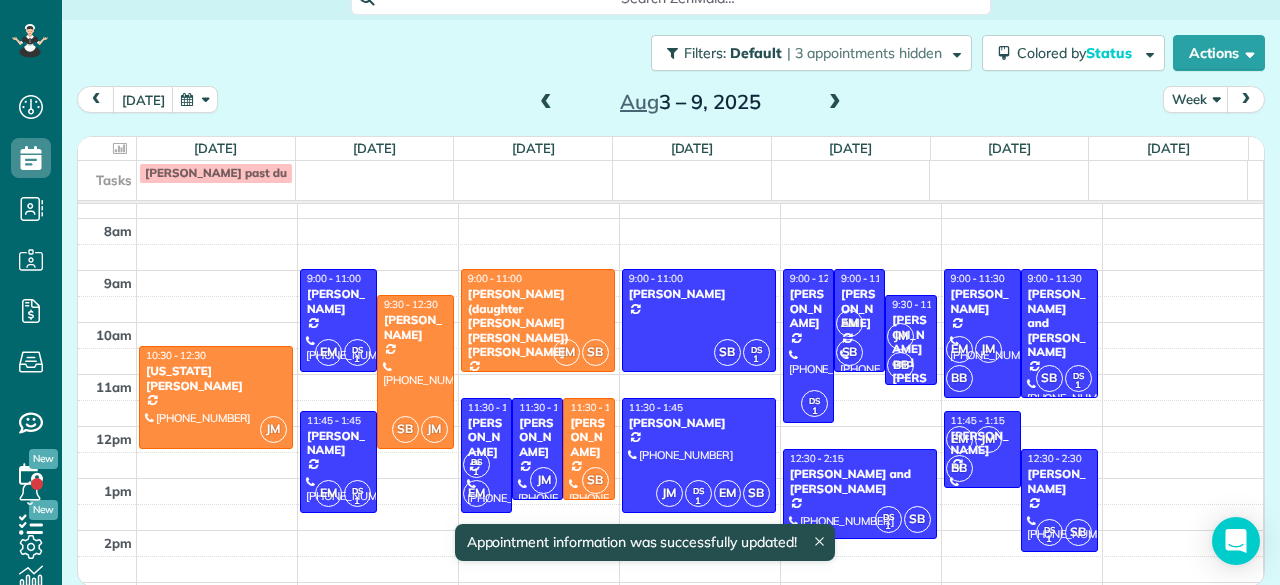 scroll, scrollTop: 26, scrollLeft: 0, axis: vertical 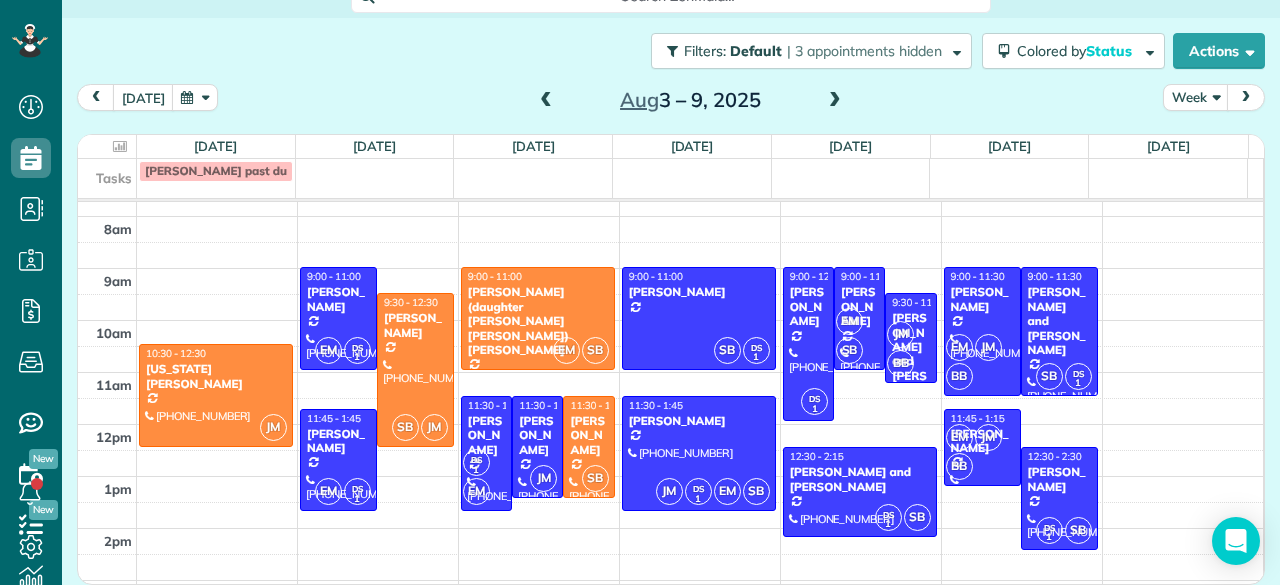 click at bounding box center [546, 101] 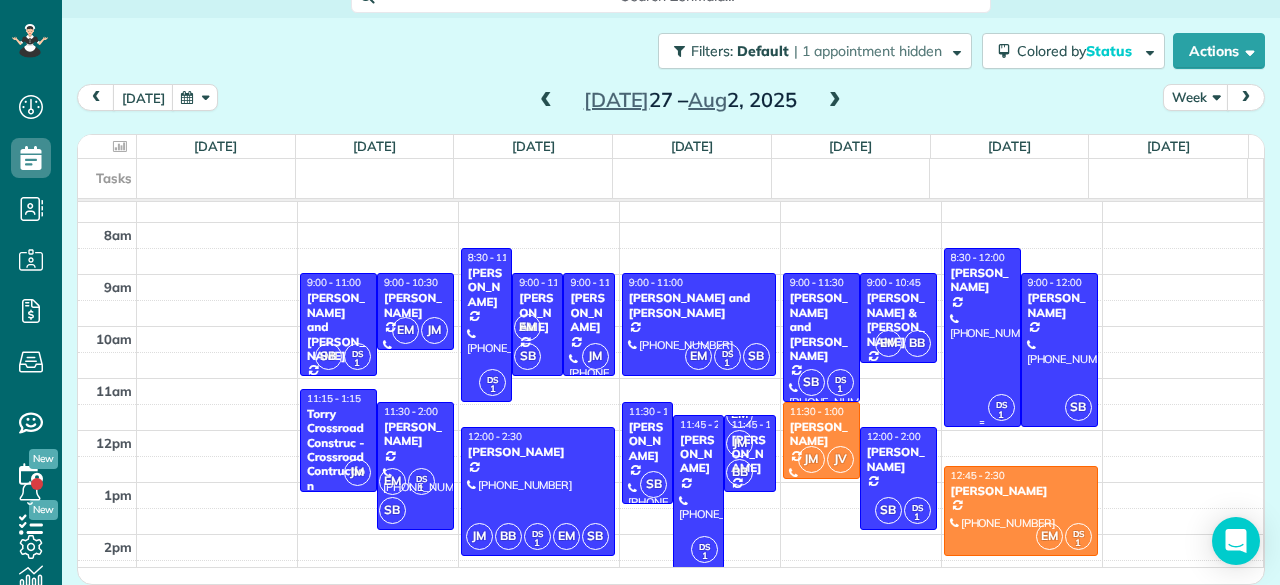 scroll, scrollTop: 24, scrollLeft: 0, axis: vertical 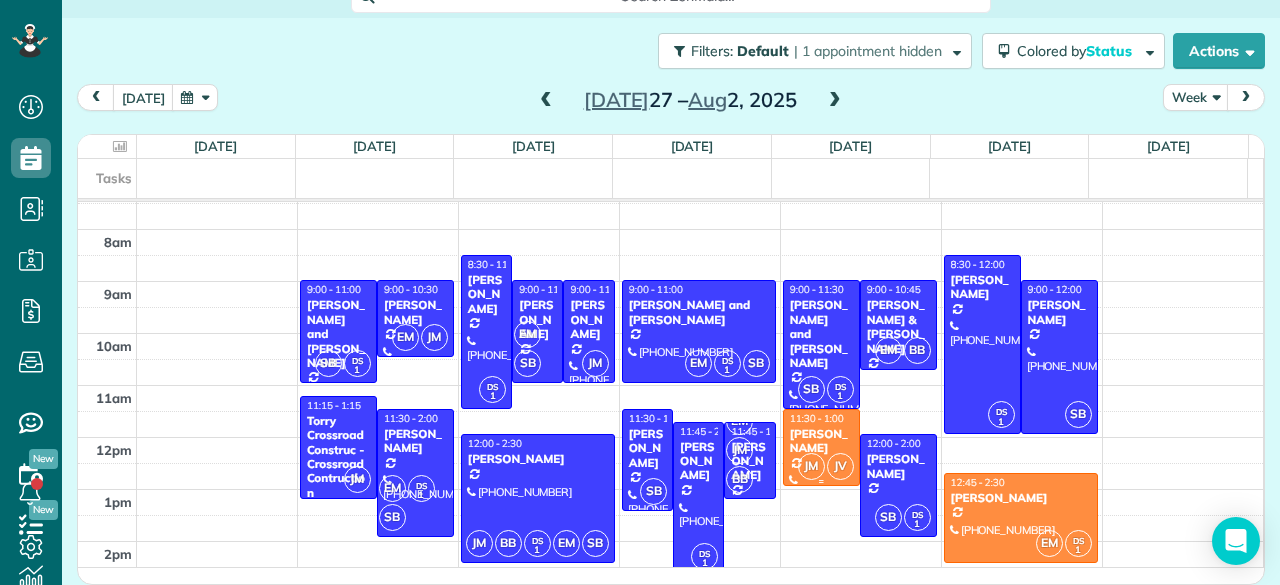 click on "JM" at bounding box center [811, 466] 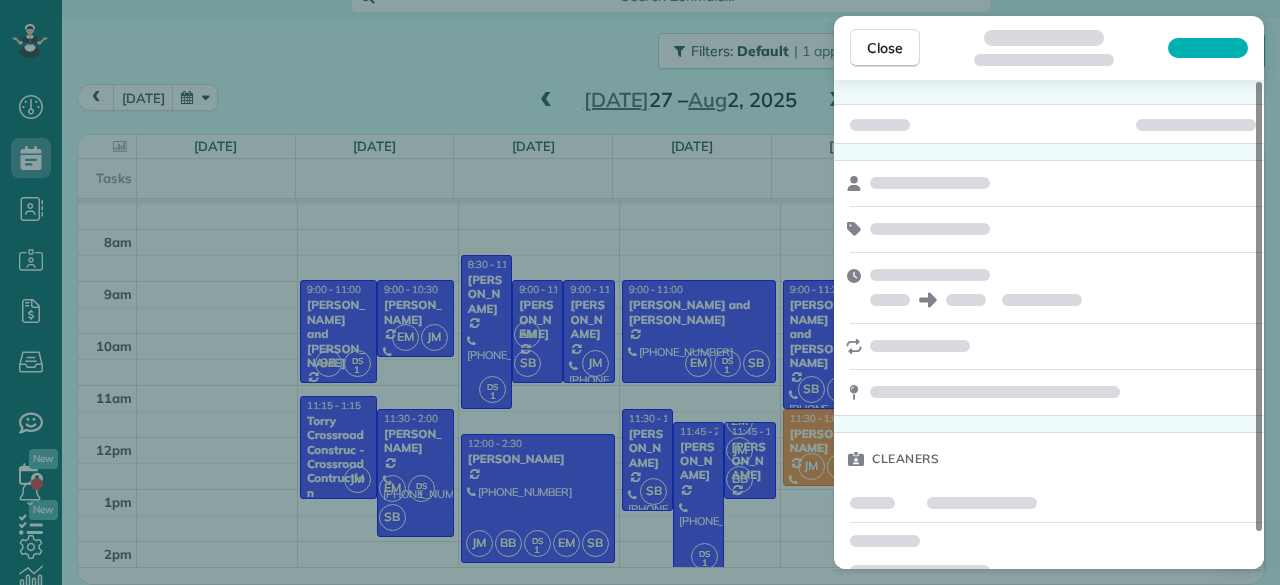 scroll, scrollTop: 0, scrollLeft: 0, axis: both 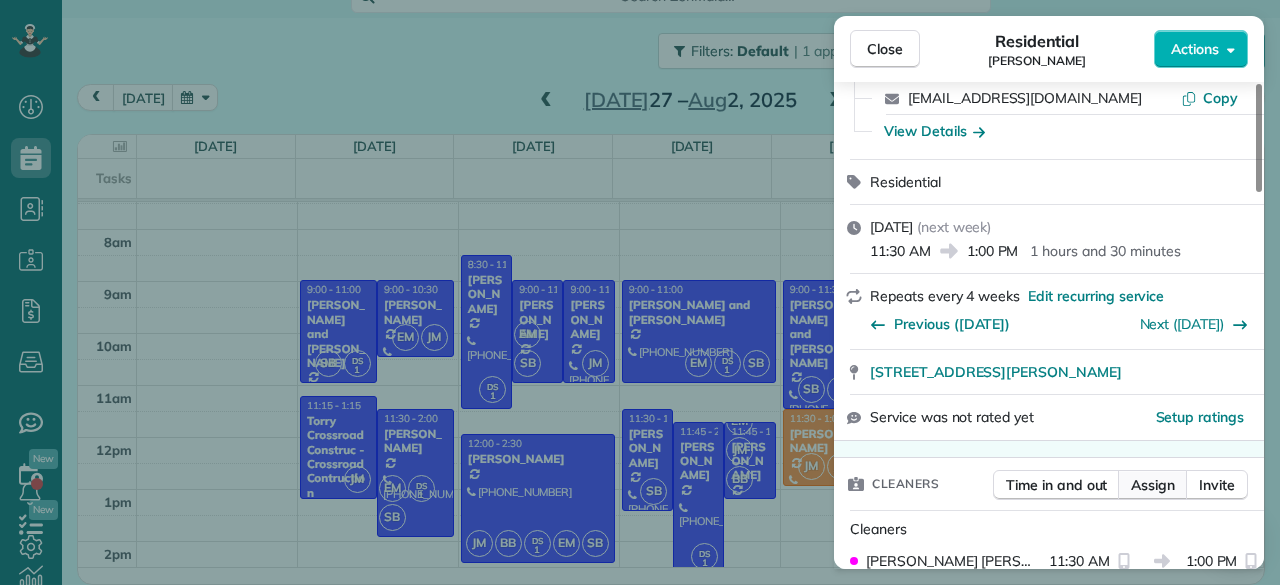 click on "Assign" at bounding box center (1153, 485) 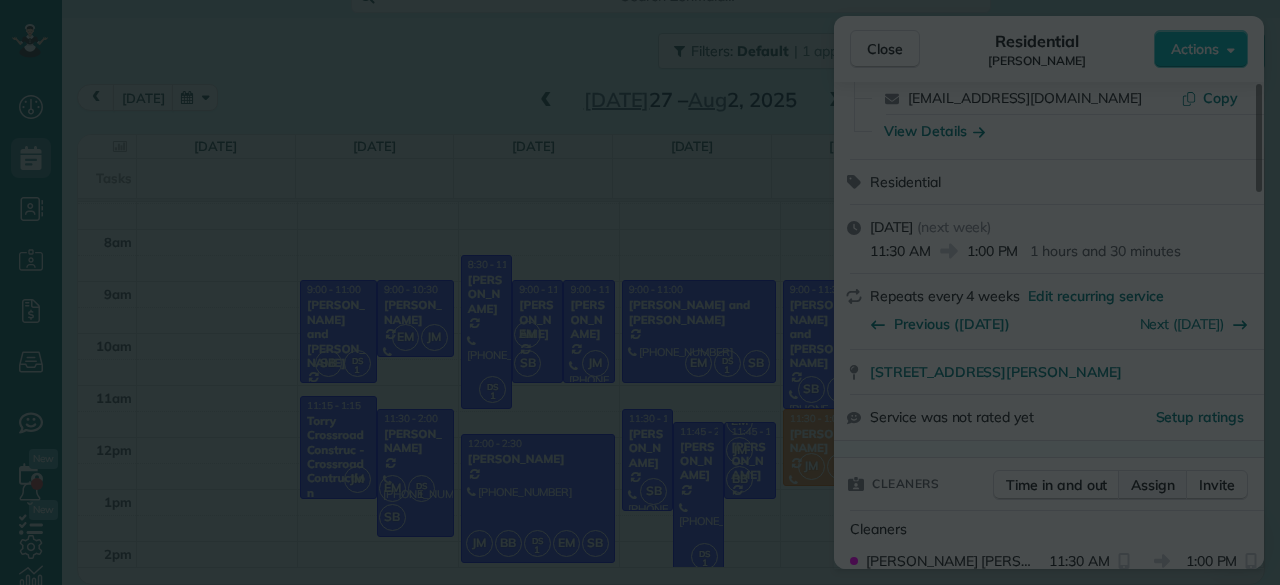scroll, scrollTop: 0, scrollLeft: 0, axis: both 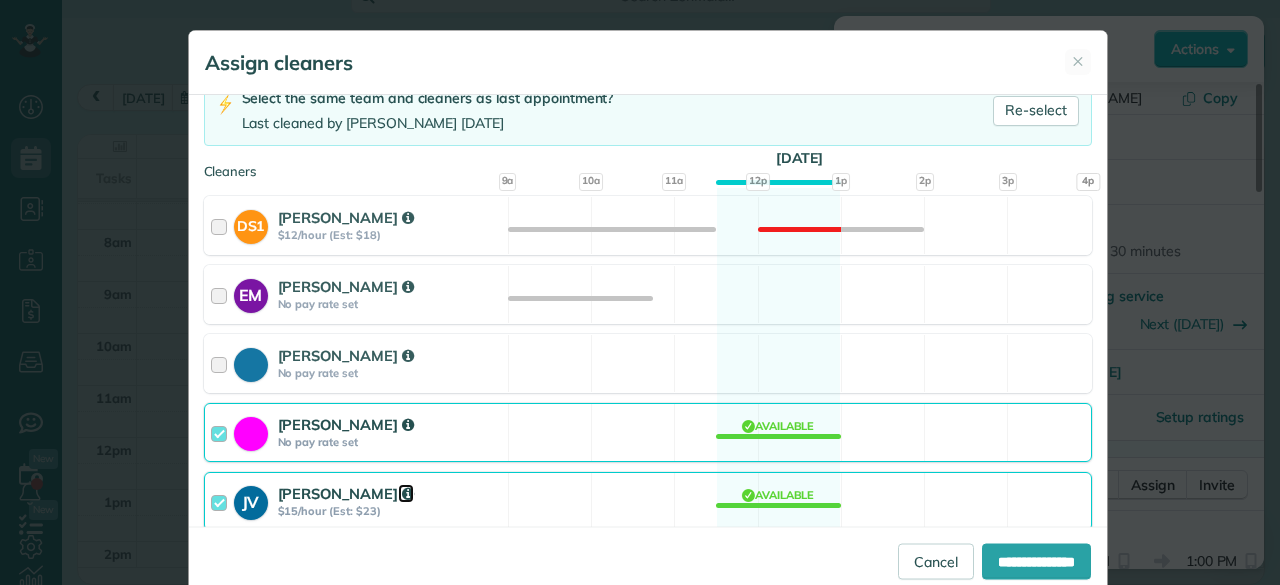 click at bounding box center (408, 494) 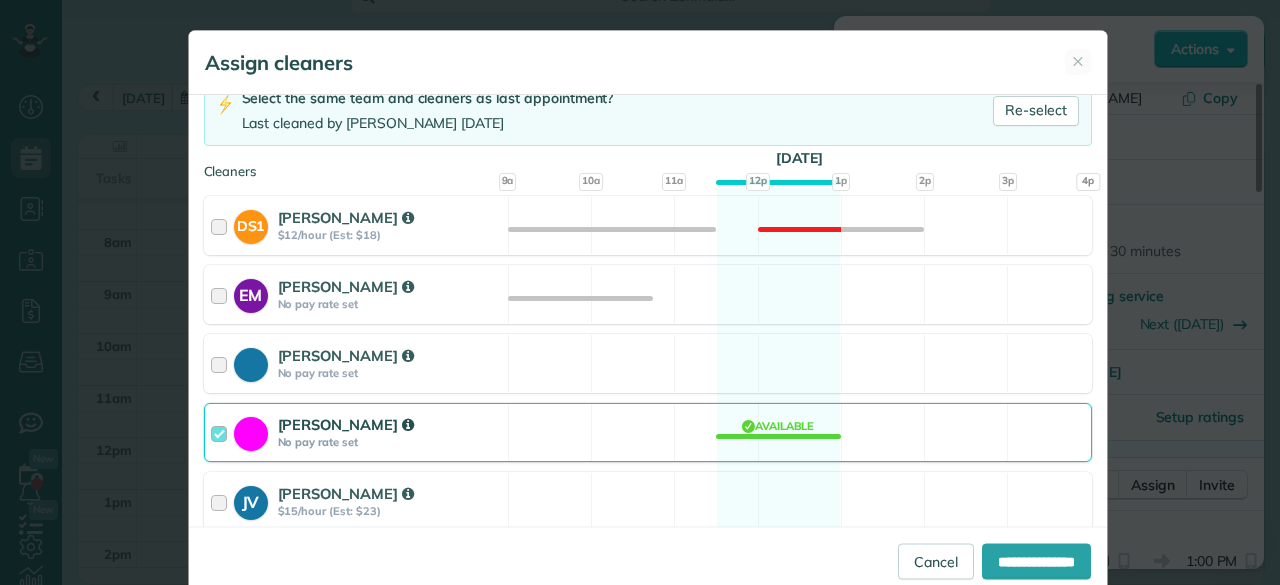 click on "**********" at bounding box center (648, 559) 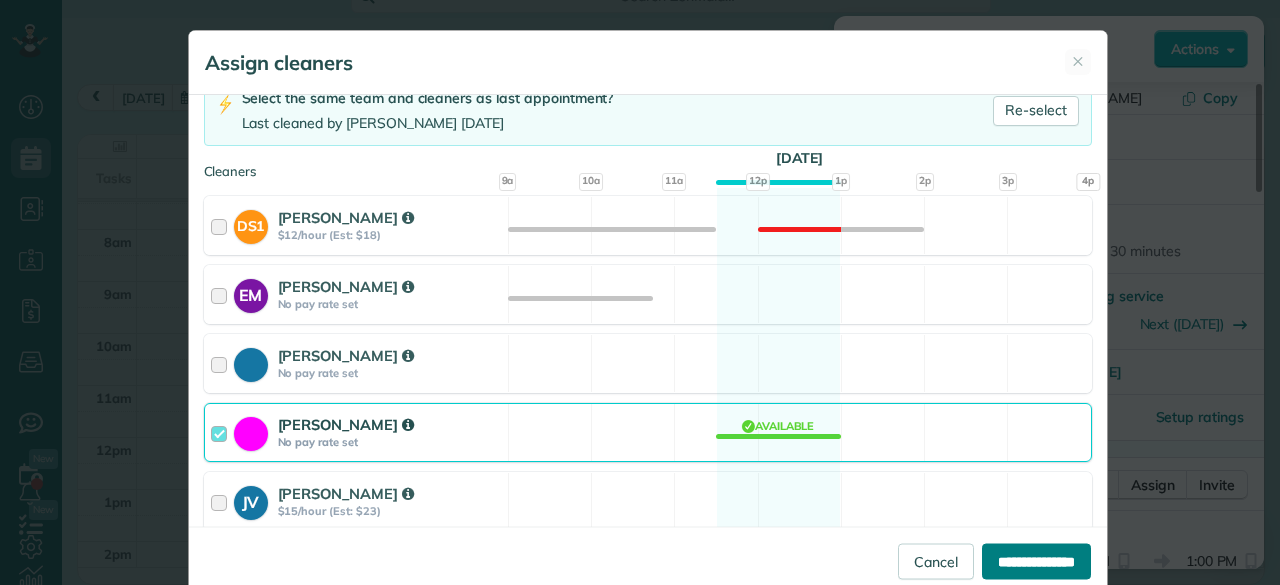click on "**********" at bounding box center (1036, 561) 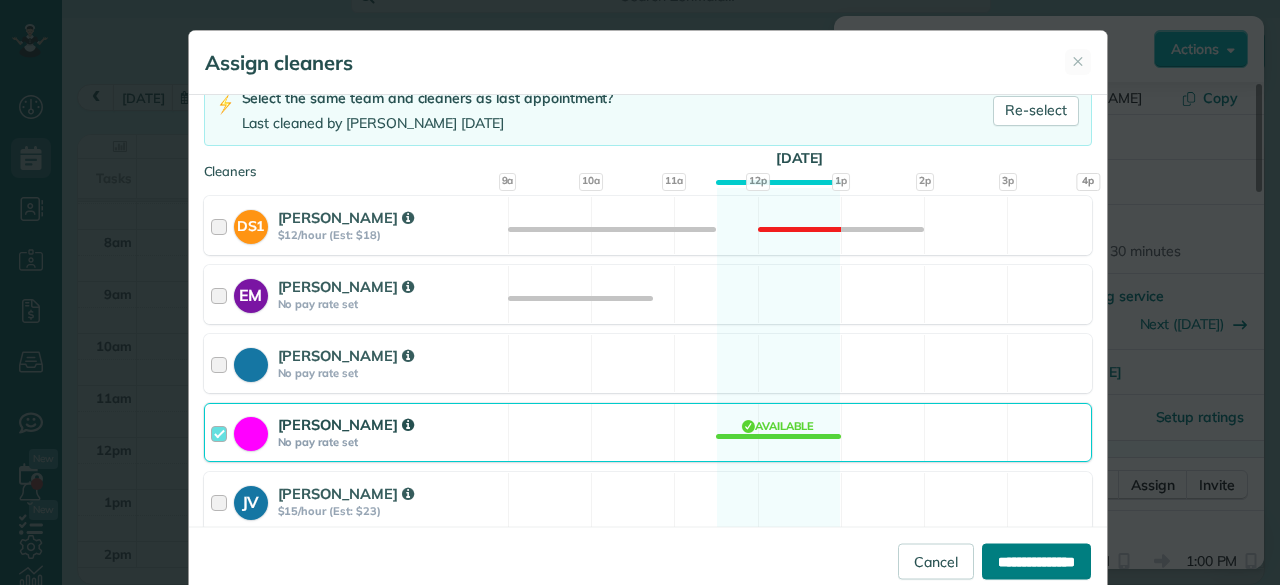 type on "**********" 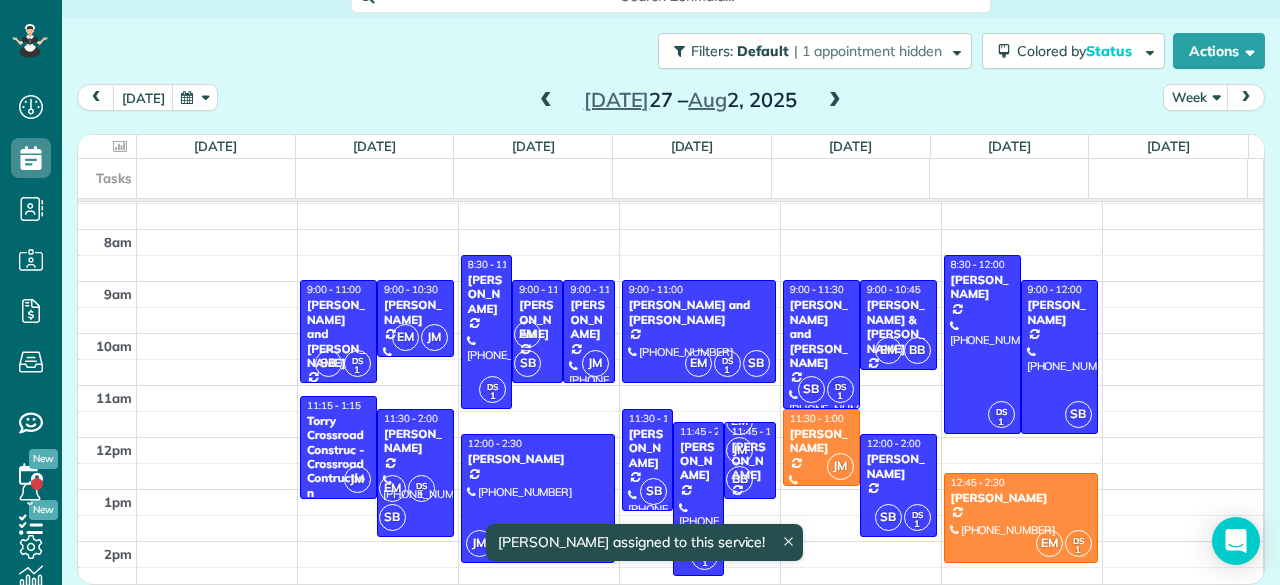 scroll, scrollTop: 24, scrollLeft: 0, axis: vertical 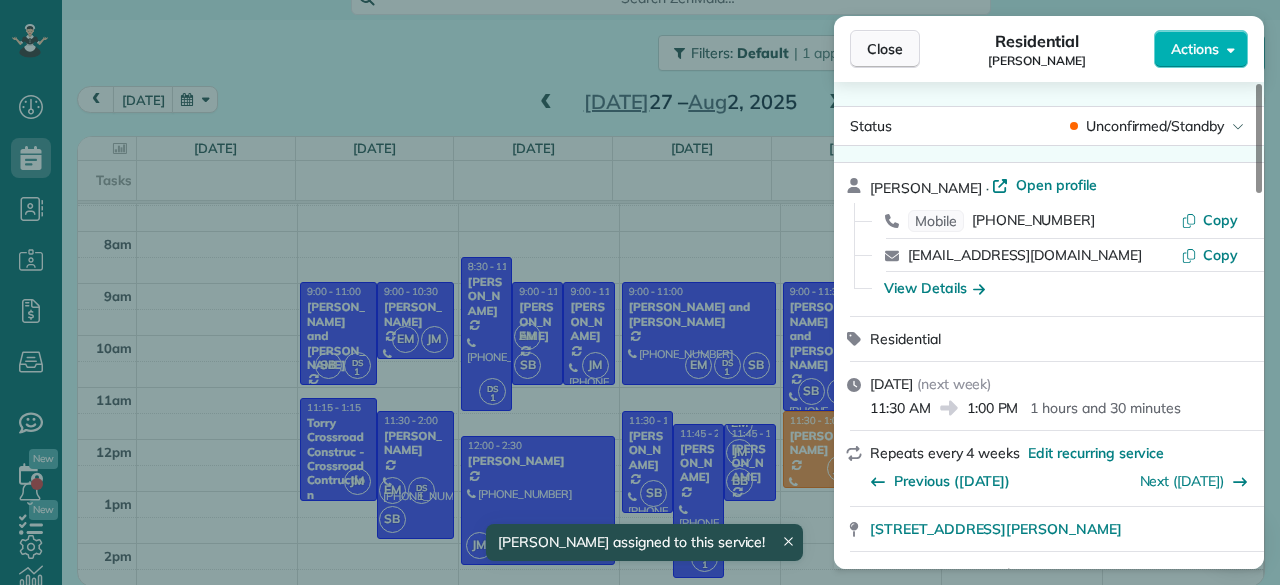 click on "Close" at bounding box center [885, 49] 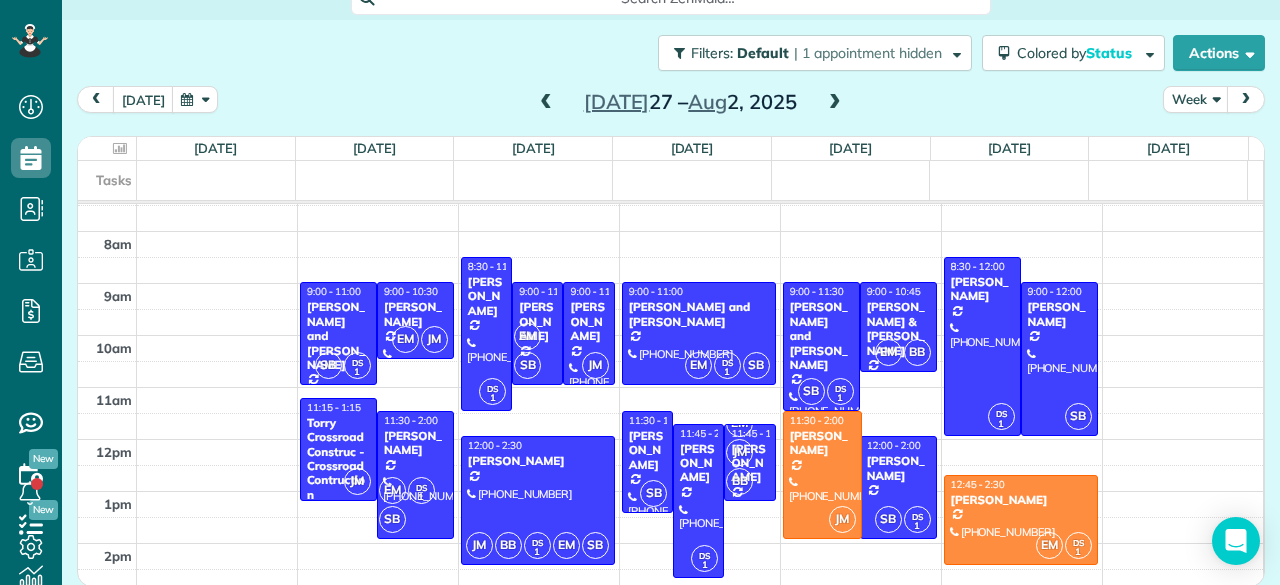drag, startPoint x: 793, startPoint y: 481, endPoint x: 803, endPoint y: 530, distance: 50.01 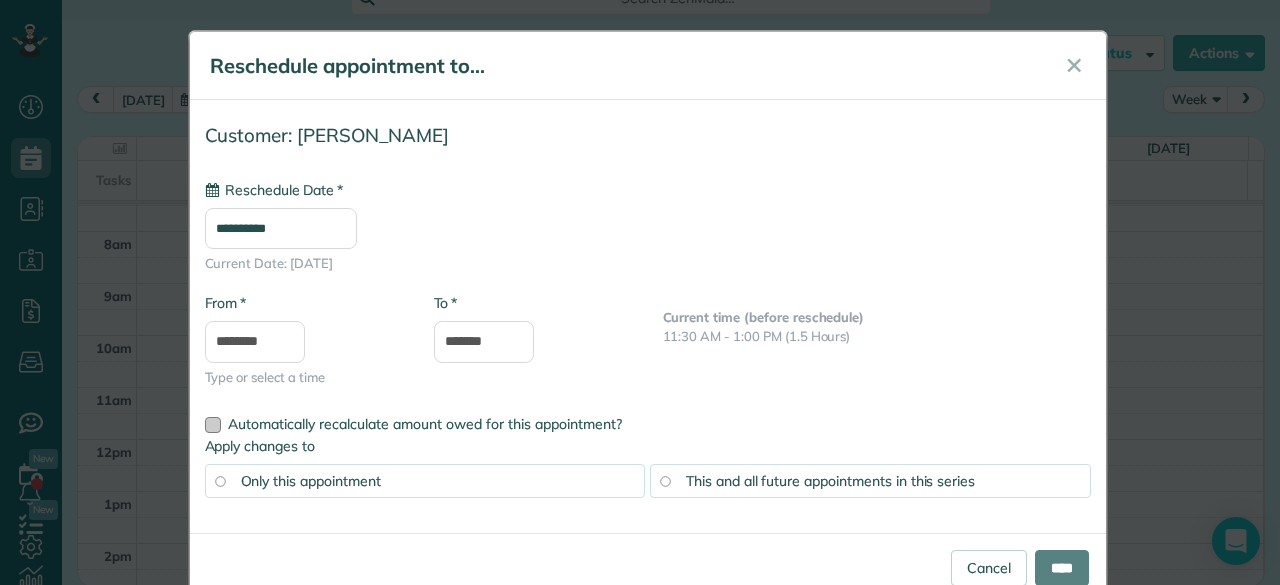 type on "**********" 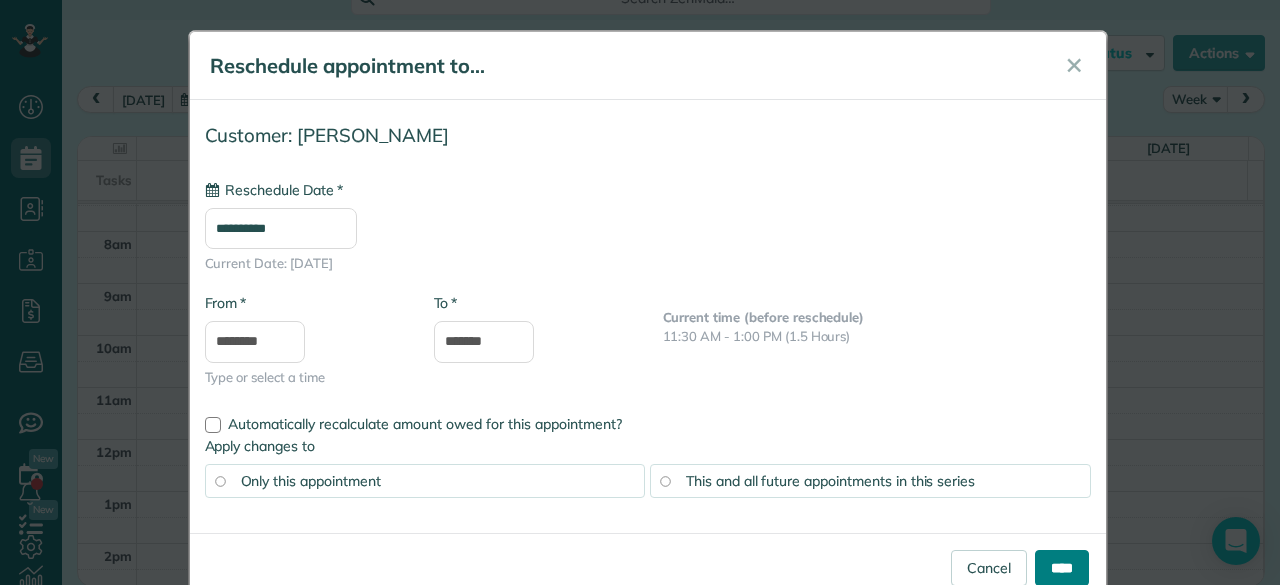 click on "****" at bounding box center (1062, 568) 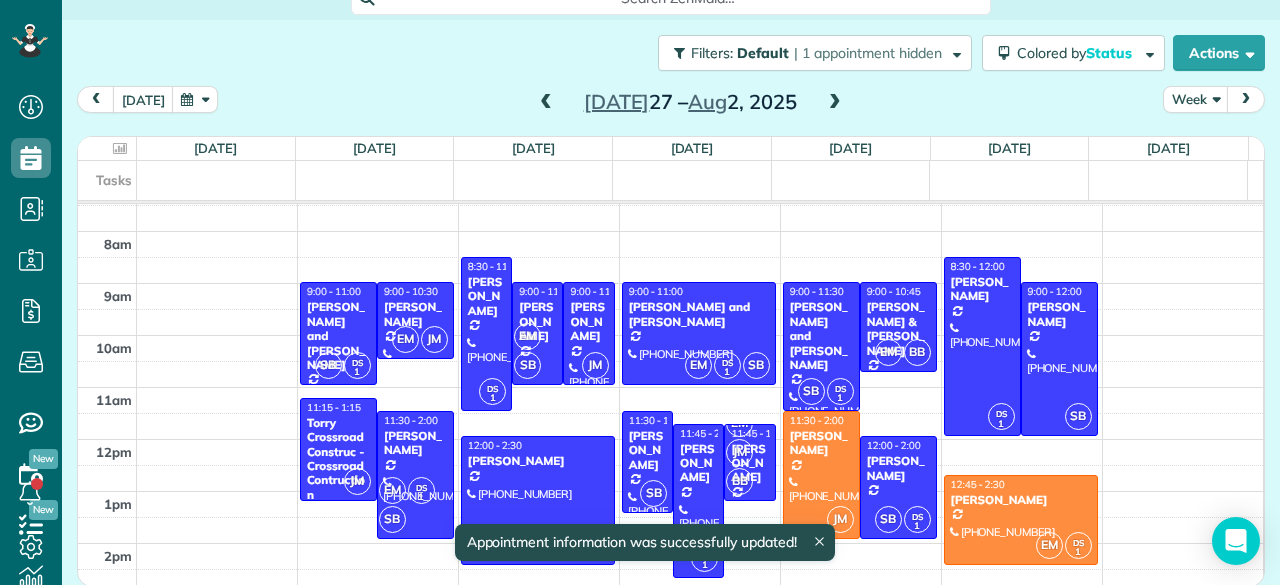 click on "[PERSON_NAME]" at bounding box center (821, 443) 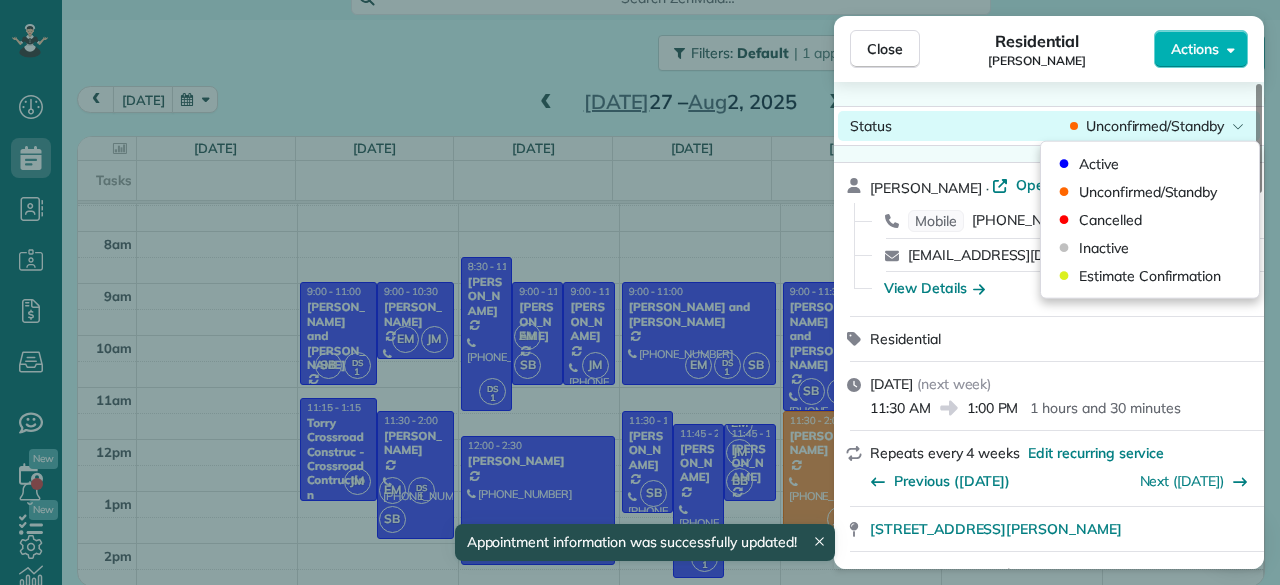 click on "Unconfirmed/Standby" at bounding box center [1155, 126] 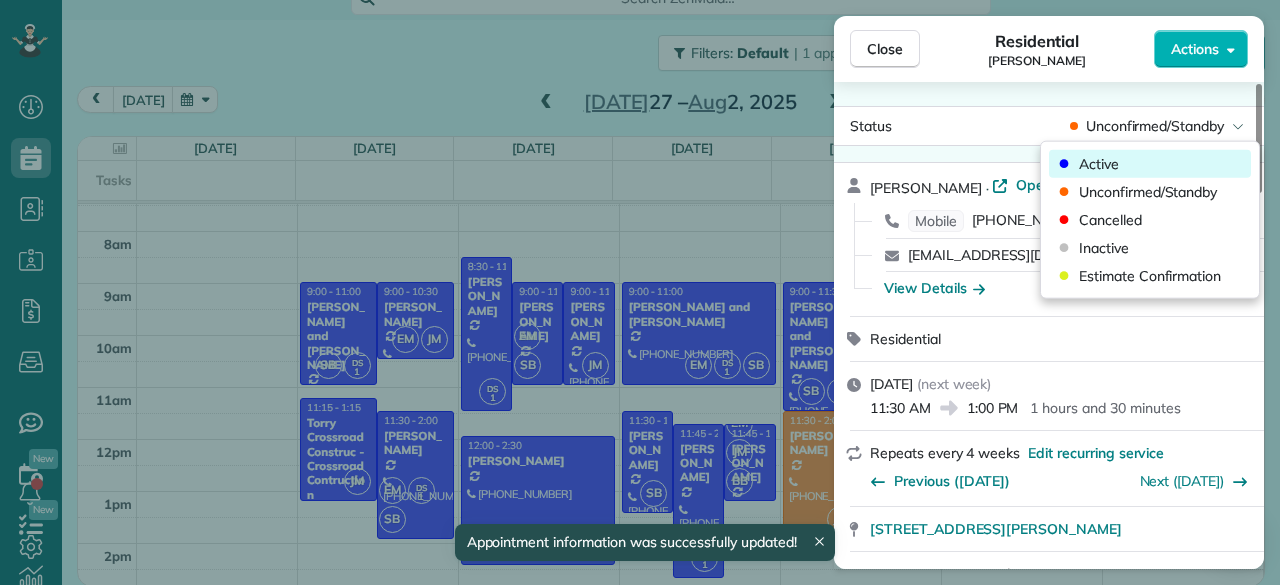 click on "Active" at bounding box center (1099, 164) 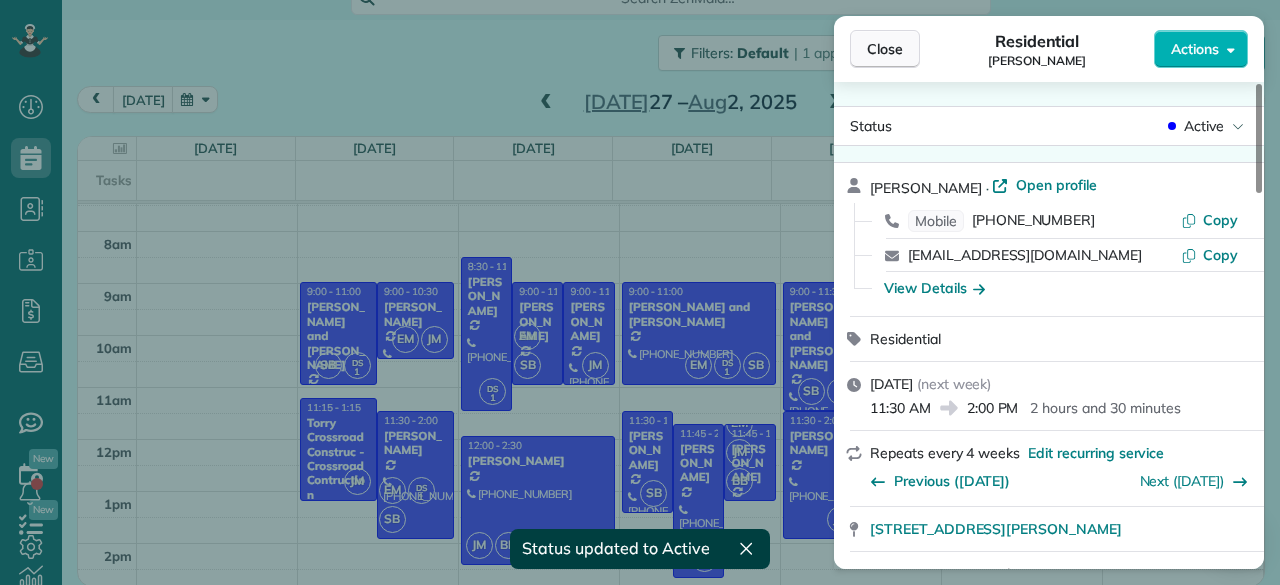 click on "Close" at bounding box center (885, 49) 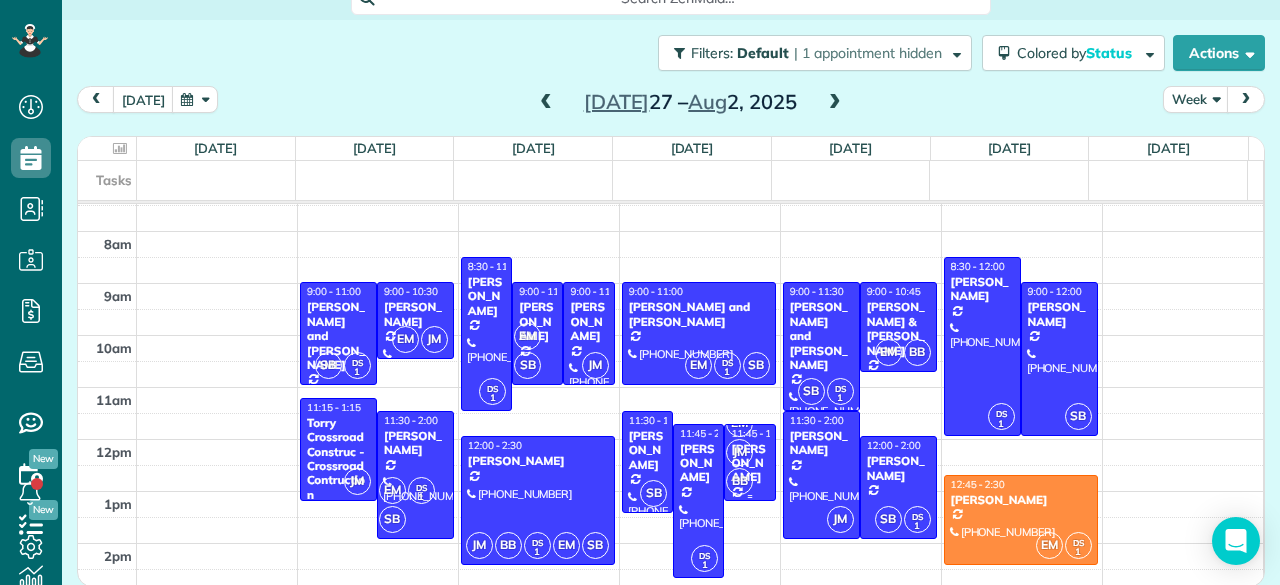 click on "BB" at bounding box center (739, 481) 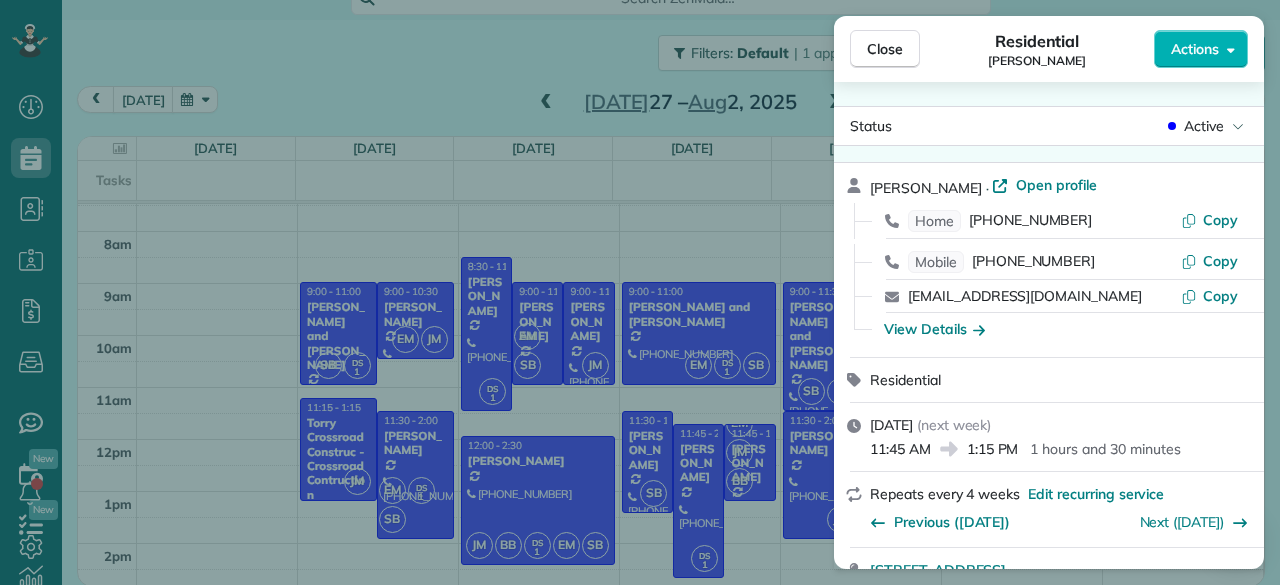 click on "Close Residential [PERSON_NAME] Actions Status Active [PERSON_NAME] · Open profile Home [PHONE_NUMBER] Copy Mobile [PHONE_NUMBER] Copy [EMAIL_ADDRESS][DOMAIN_NAME] Copy View Details Residential [DATE] ( next week ) 11:45 AM 1:15 PM 1 hours and 30 minutes Repeats every 4 weeks Edit recurring service Previous ([DATE]) Next ([DATE]) [STREET_ADDRESS] Service was not rated yet Setup ratings Cleaners Time in and out Assign Invite Cleaners [PERSON_NAME] 11:45 AM 1:15 PM [PERSON_NAME] 11:45 AM 1:15 PM [PERSON_NAME] 11:45 AM 1:15 PM Checklist Try Now Keep this appointment up to your standards. Stay on top of every detail, keep your cleaners organised, and your client happy. Assign a checklist Watch a 5 min demo Billing Billing actions Automatically calculated Price $0.00 Overcharge $0.00 Discount $0.00 Coupon discount - Primary tax - Secondary tax - Total appointment price $0.00 Tips collected New feature! $0.00 [PERSON_NAME] as paid Total including tip $0.00 Get paid online in no-time! Work items 0 8" at bounding box center (640, 292) 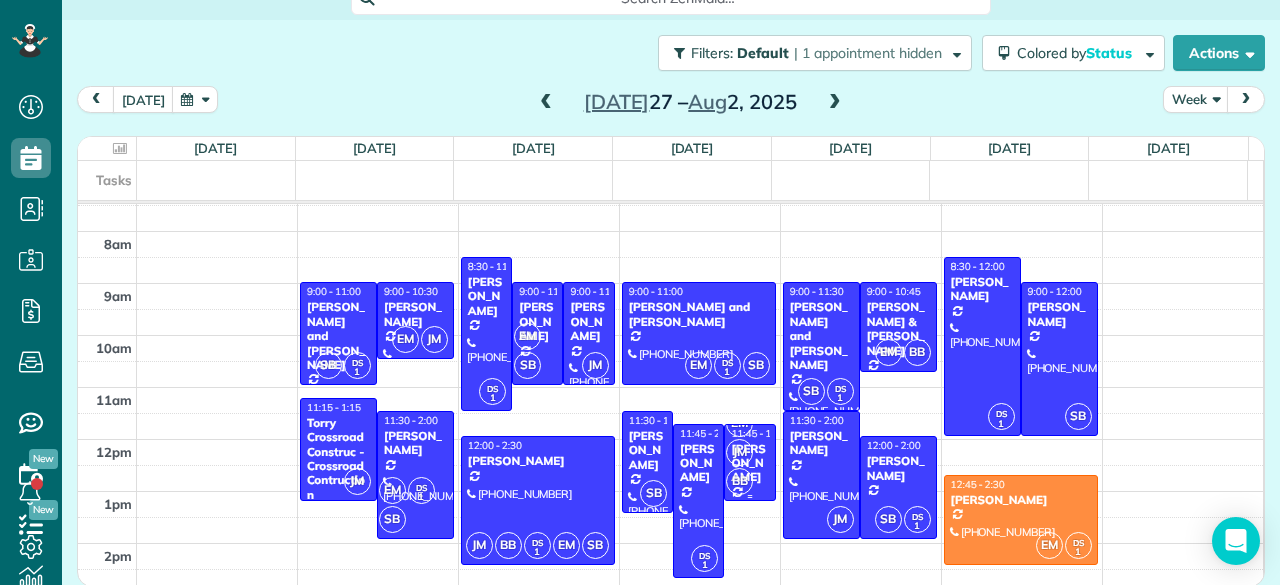 click on "EM JM BB" at bounding box center [747, 452] 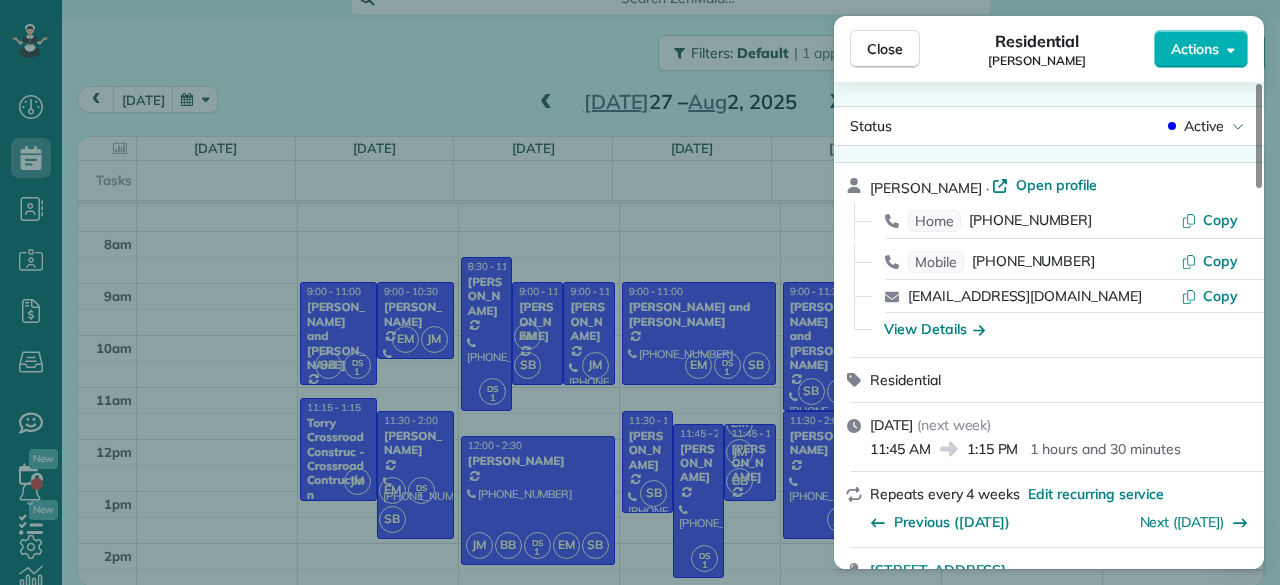 click on "Close Residential [PERSON_NAME] Actions Status Active [PERSON_NAME] · Open profile Home [PHONE_NUMBER] Copy Mobile [PHONE_NUMBER] Copy [EMAIL_ADDRESS][DOMAIN_NAME] Copy View Details Residential [DATE] ( next week ) 11:45 AM 1:15 PM 1 hours and 30 minutes Repeats every 4 weeks Edit recurring service Previous ([DATE]) Next ([DATE]) [STREET_ADDRESS] Service was not rated yet Setup ratings Cleaners Time in and out Assign Invite Cleaners [PERSON_NAME] 11:45 AM 1:15 PM [PERSON_NAME] 11:45 AM 1:15 PM [PERSON_NAME] 11:45 AM 1:15 PM Checklist Try Now Keep this appointment up to your standards. Stay on top of every detail, keep your cleaners organised, and your client happy. Assign a checklist Watch a 5 min demo Billing Billing actions Automatically calculated Price $0.00 Overcharge $0.00 Discount $0.00 Coupon discount - Primary tax - Secondary tax - Total appointment price $0.00 Tips collected New feature! $0.00 [PERSON_NAME] as paid Total including tip $0.00 Get paid online in no-time! Work items 0 8" at bounding box center (640, 292) 